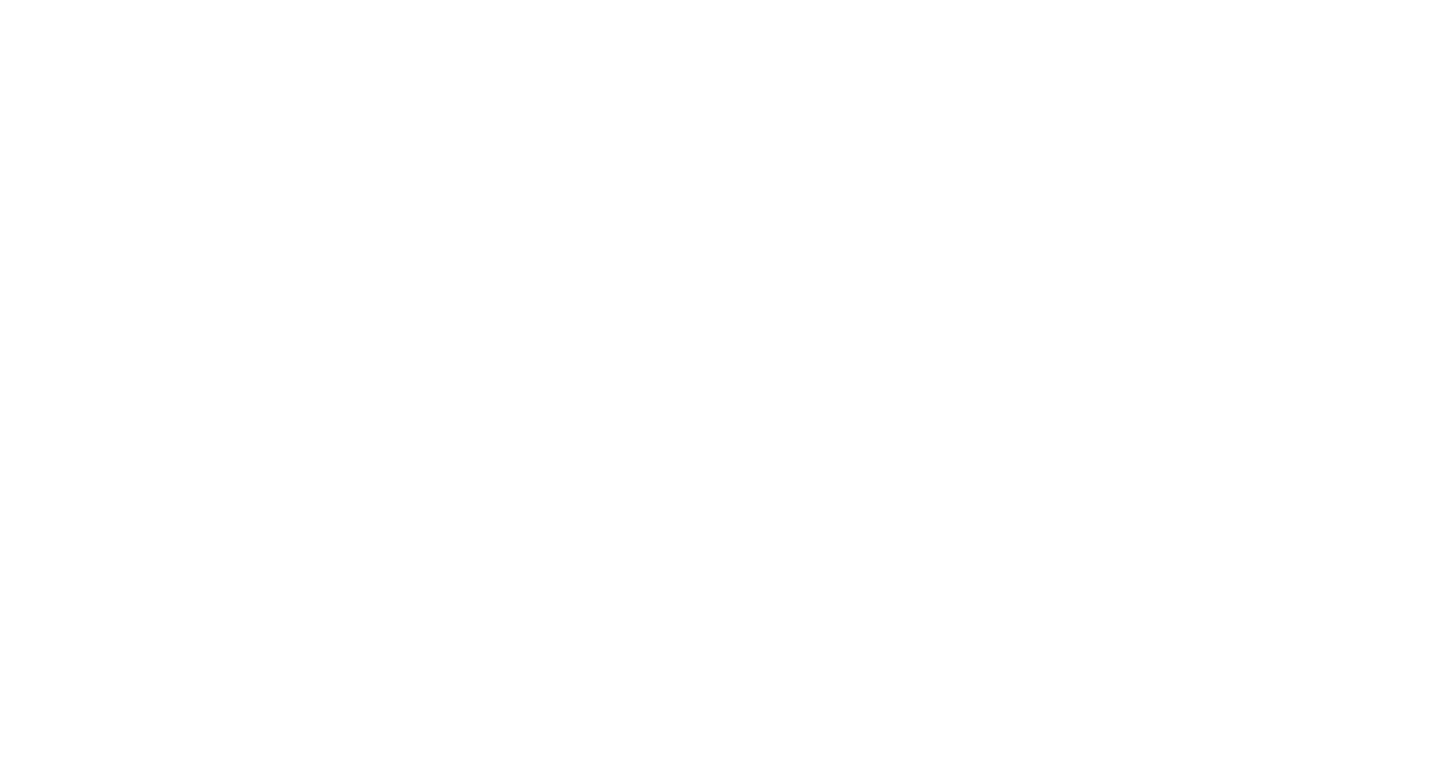 scroll, scrollTop: 0, scrollLeft: 0, axis: both 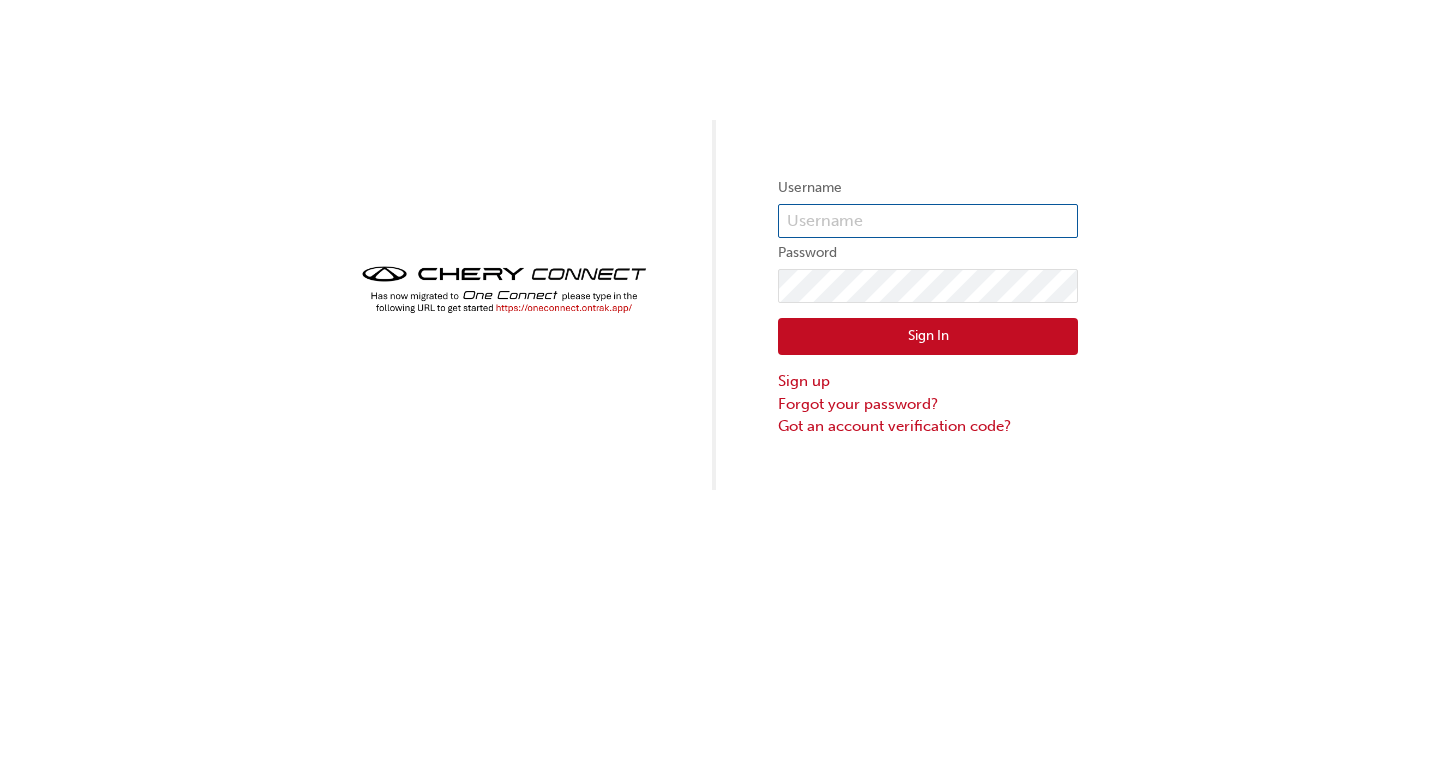 type on "CHAU1416" 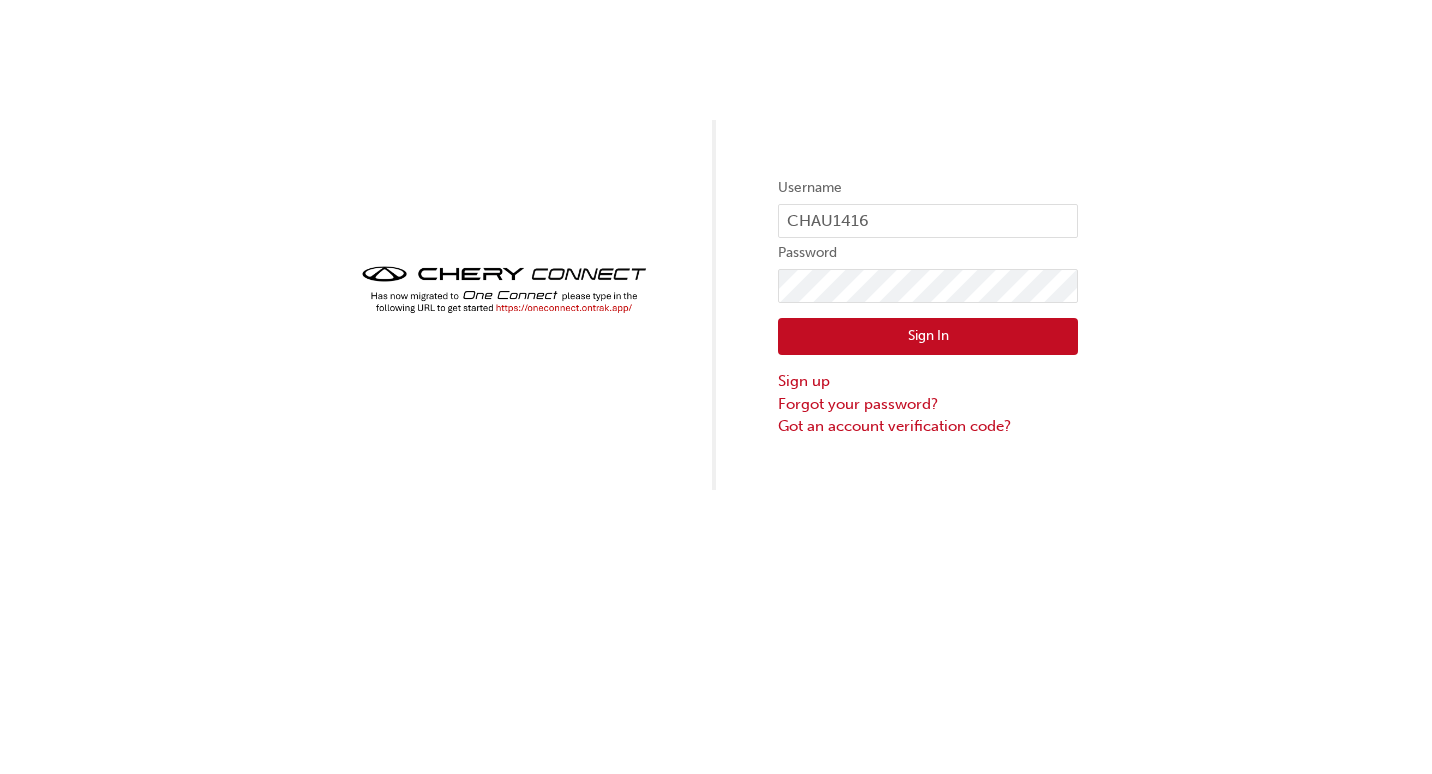 click on "Sign In" at bounding box center (928, 337) 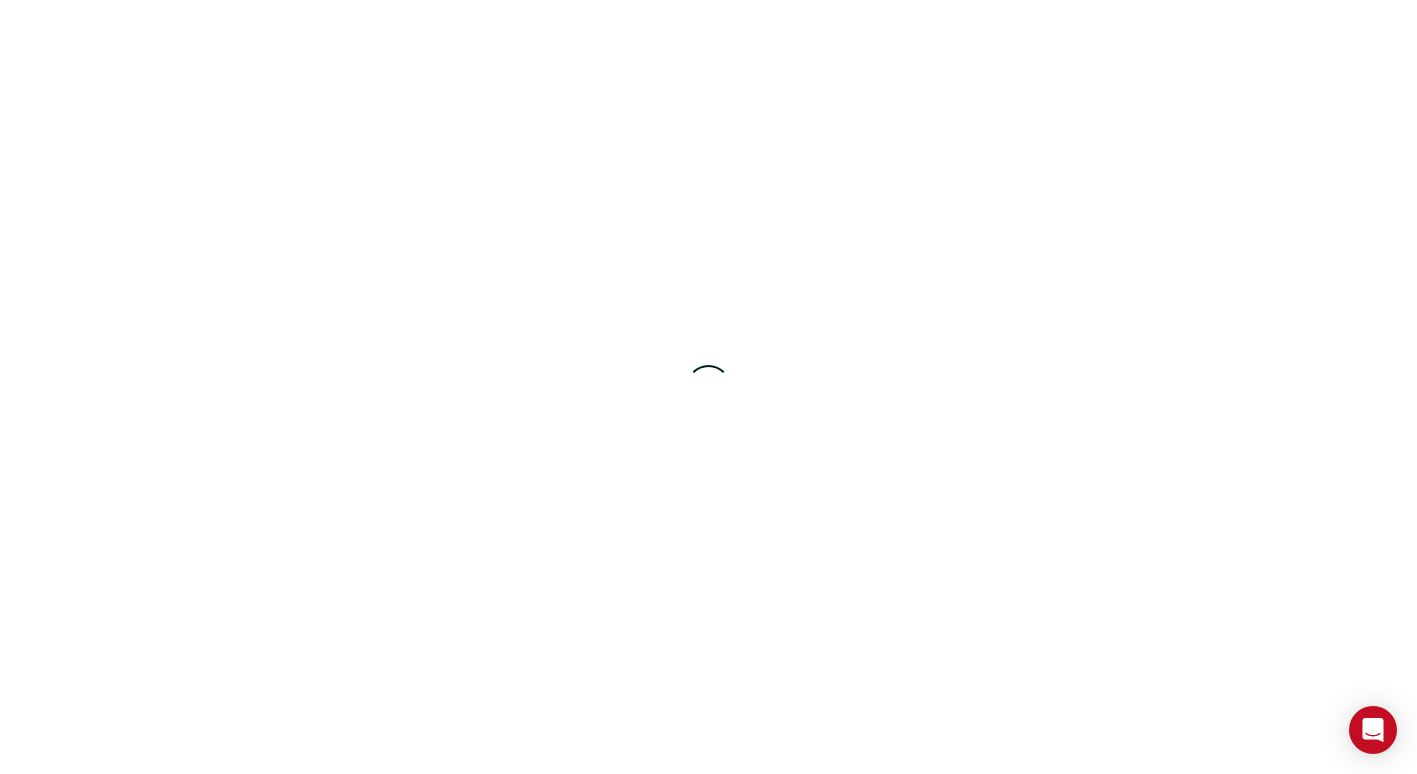 scroll, scrollTop: 0, scrollLeft: 0, axis: both 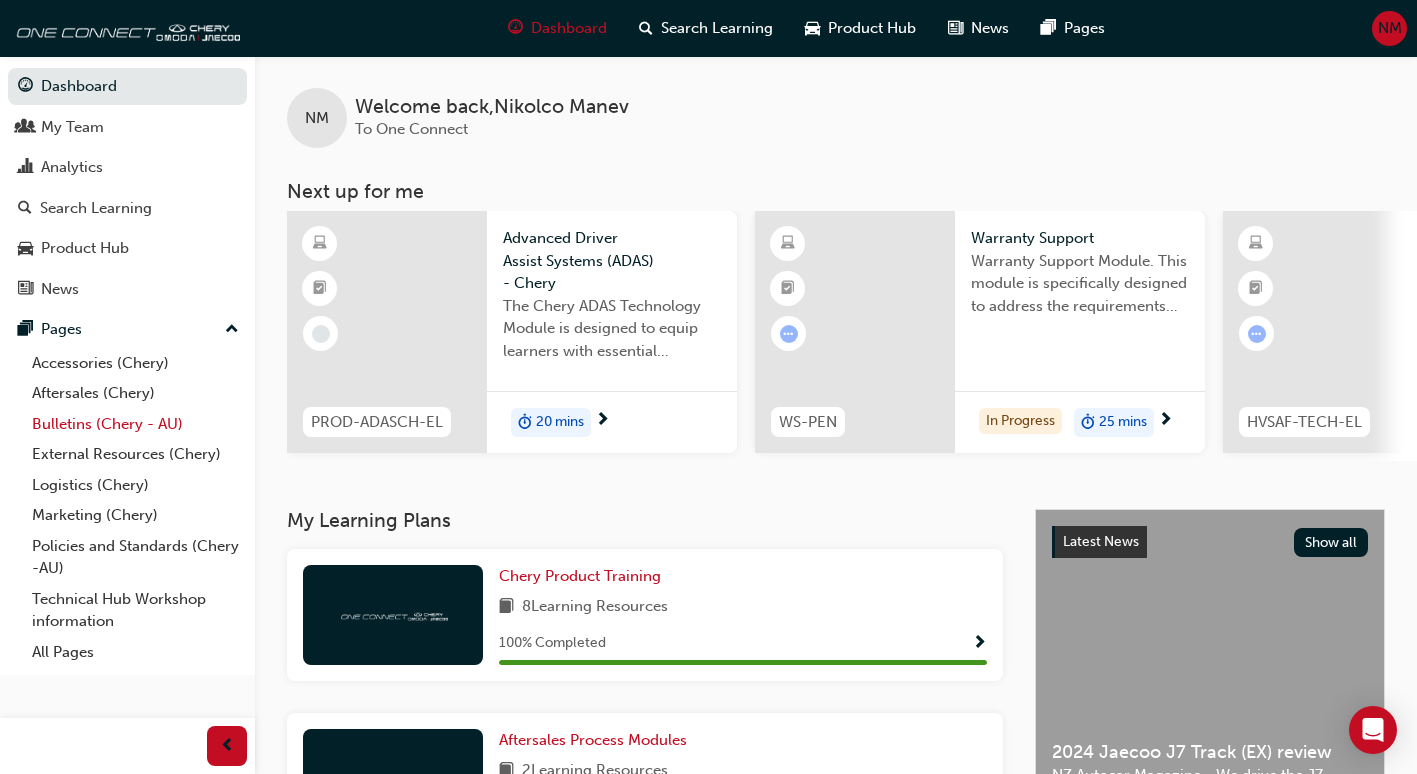 click on "Bulletins (Chery - AU)" at bounding box center (135, 424) 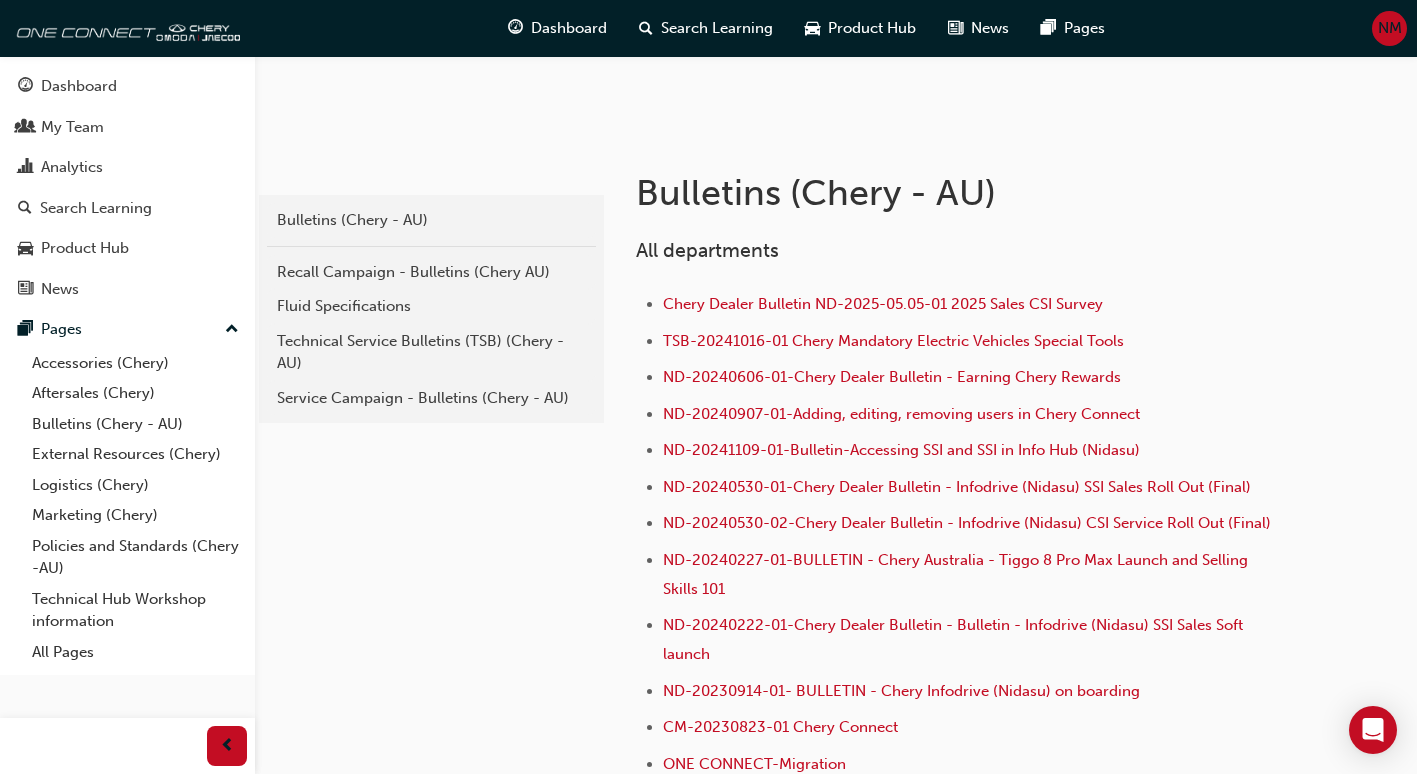 scroll, scrollTop: 320, scrollLeft: 0, axis: vertical 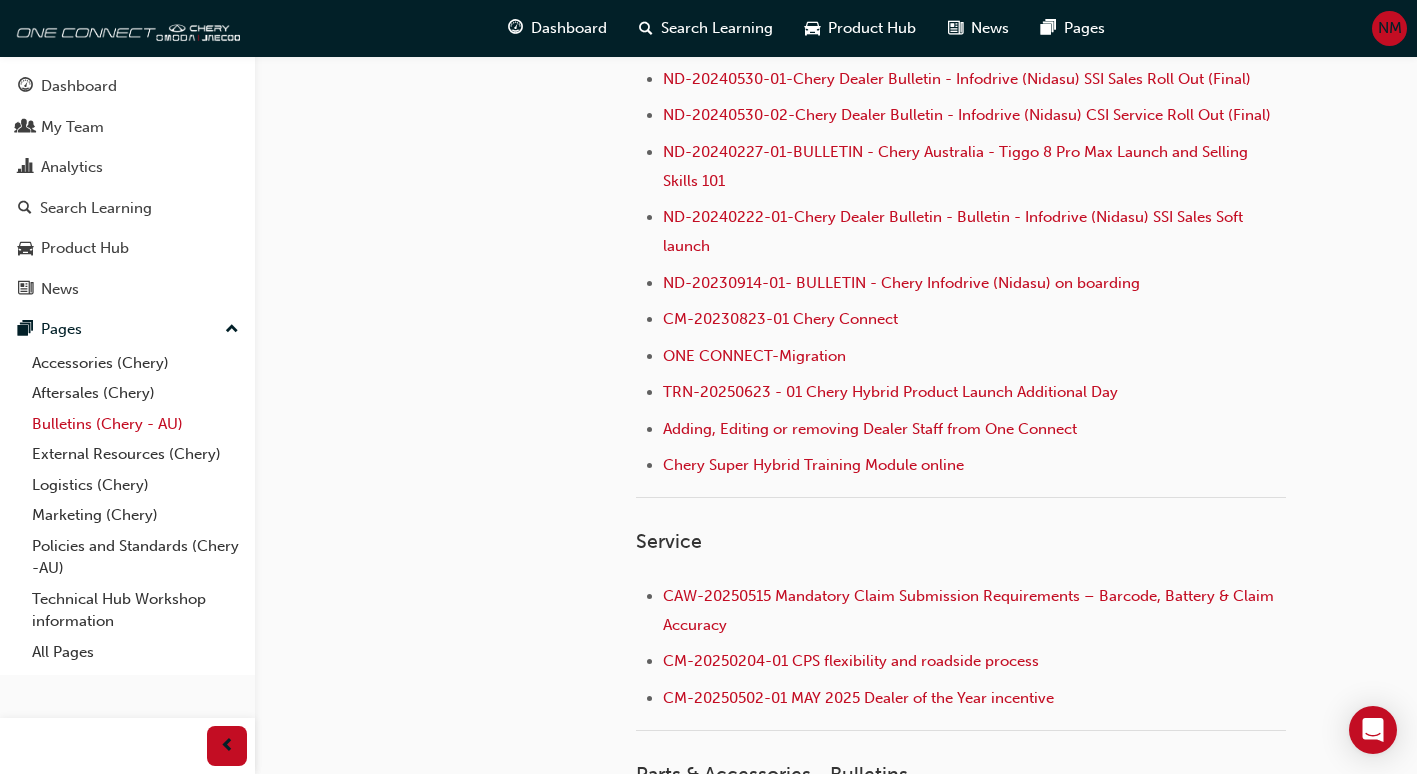 click on "Bulletins (Chery - AU)" at bounding box center (135, 424) 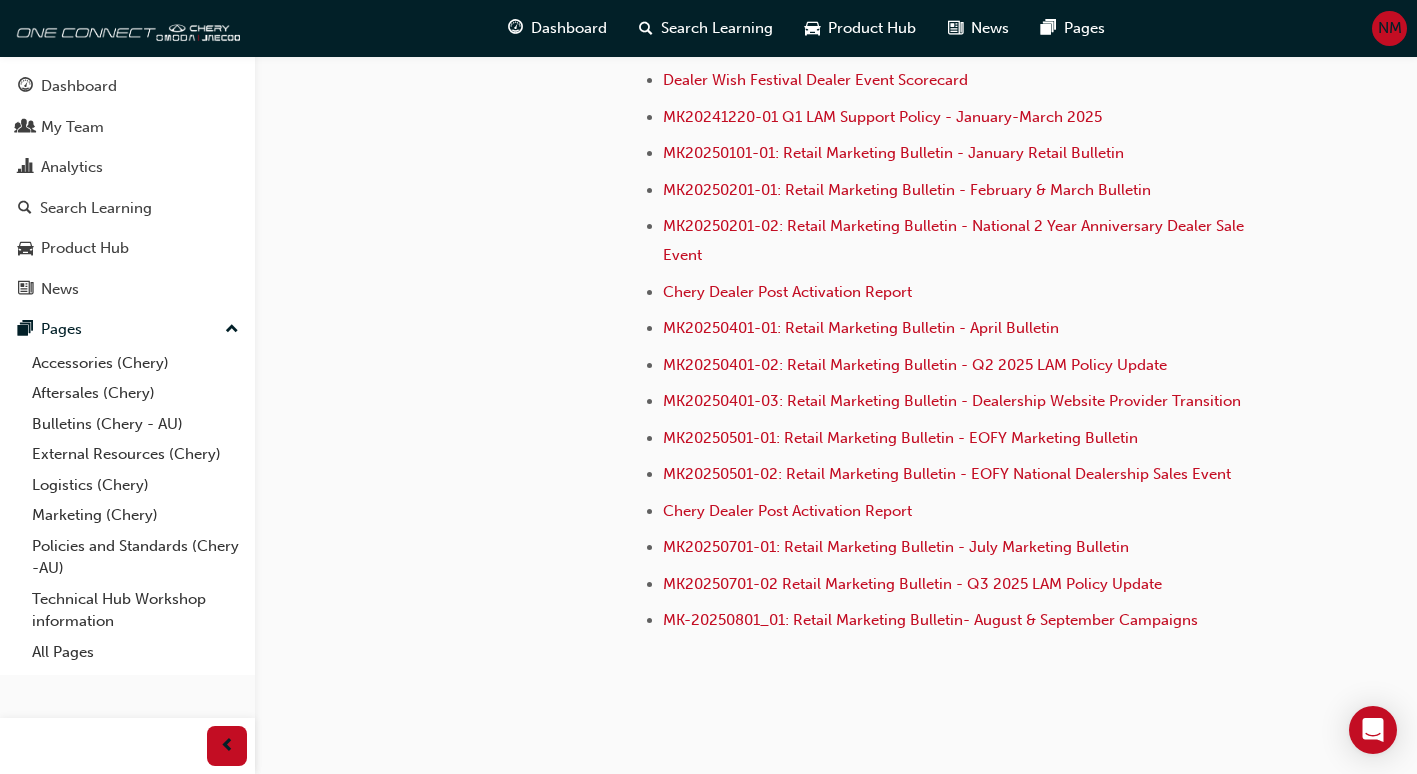 scroll, scrollTop: 5013, scrollLeft: 0, axis: vertical 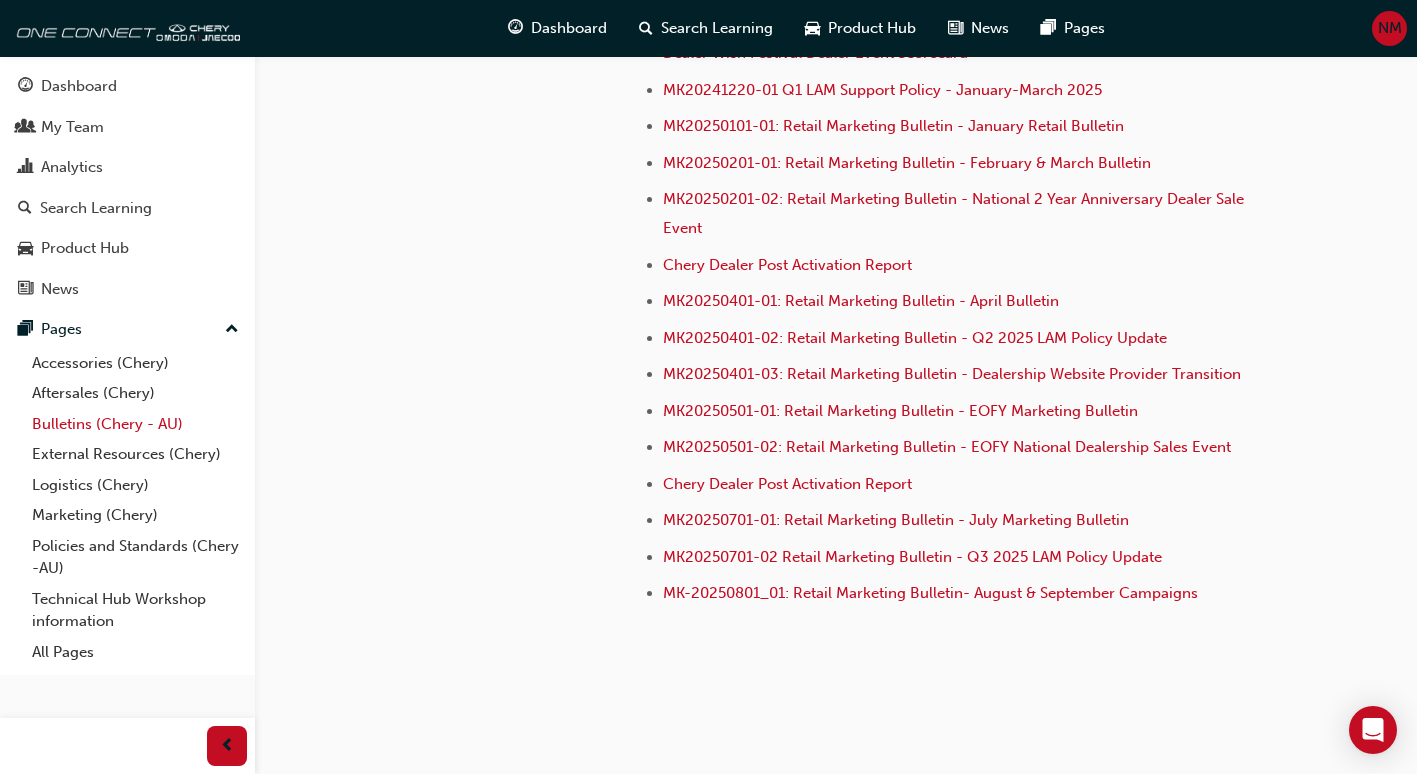 click on "Bulletins (Chery - AU)" at bounding box center (135, 424) 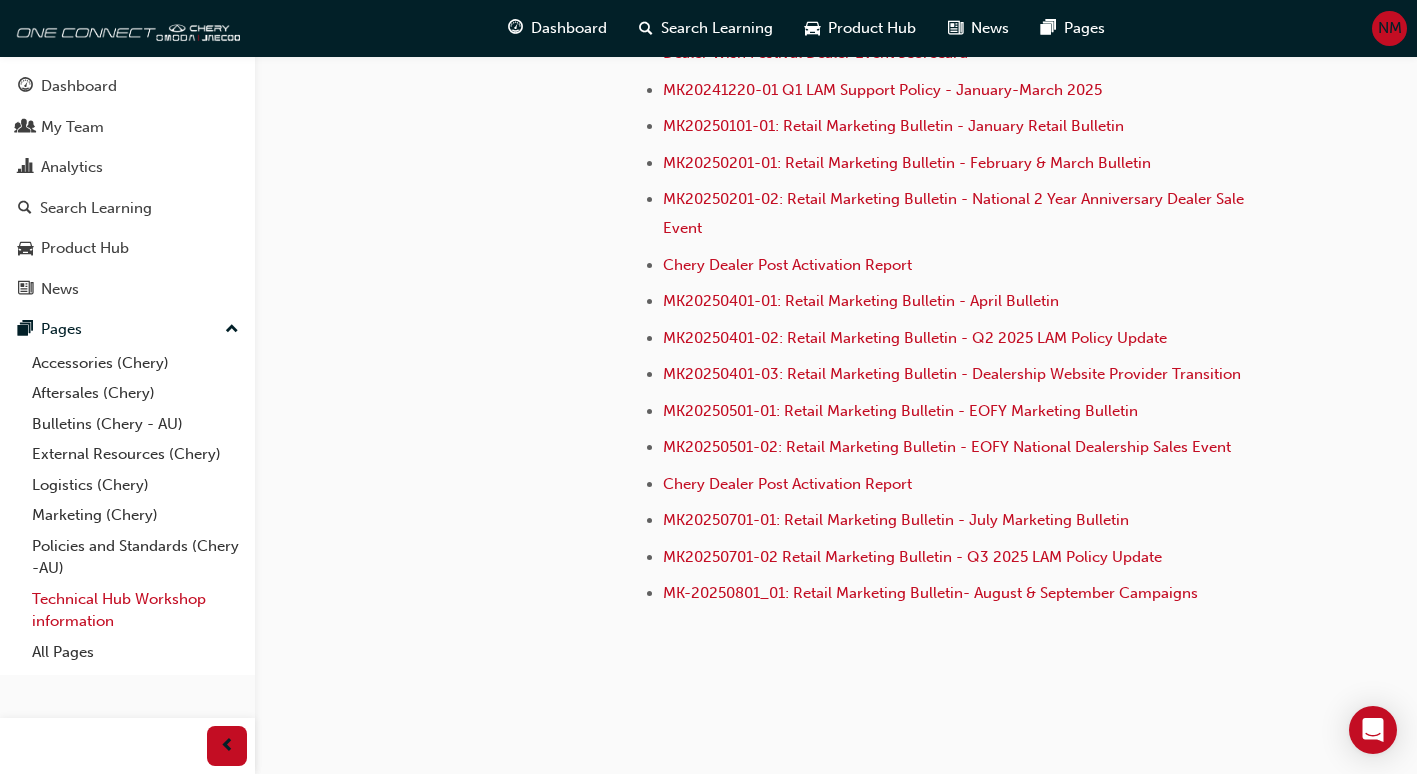 click on "Technical Hub Workshop information" at bounding box center (135, 610) 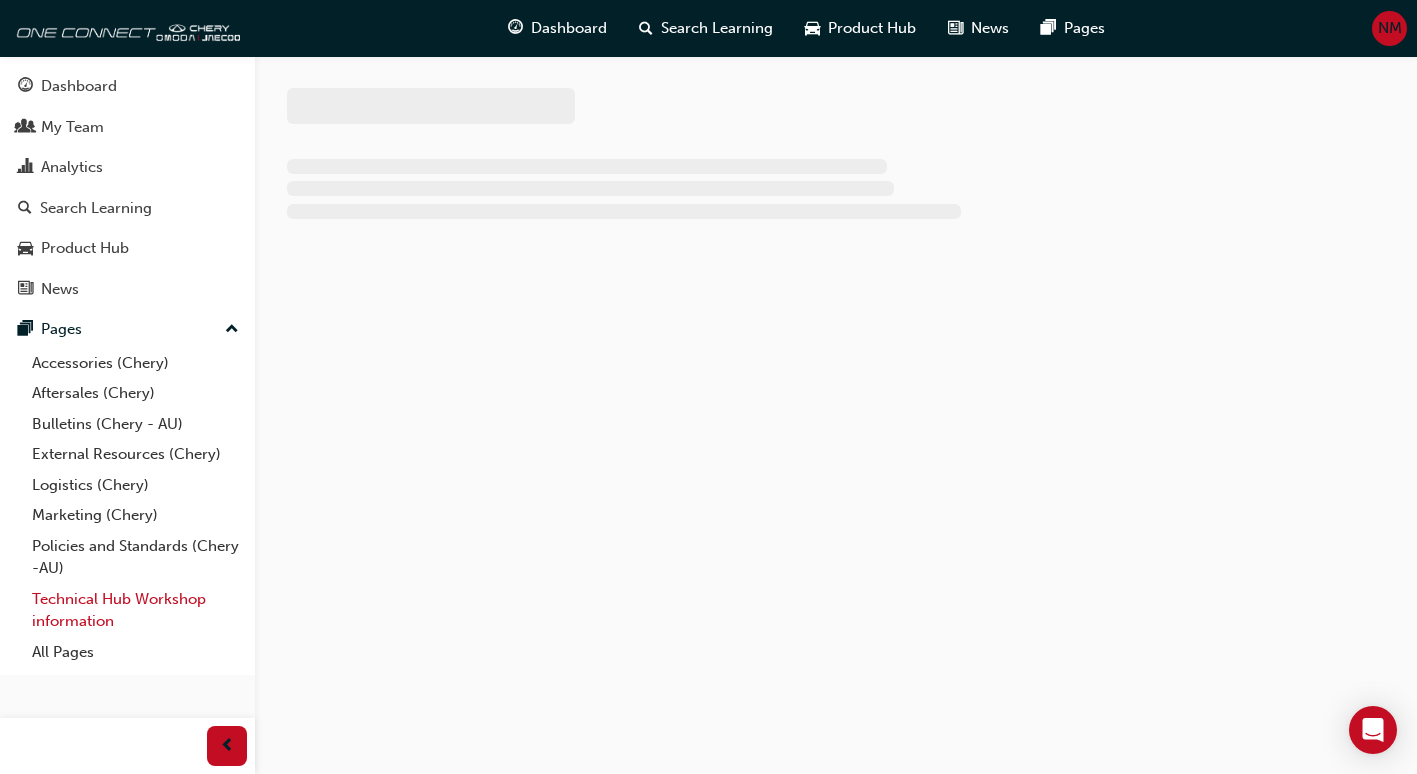 scroll, scrollTop: 0, scrollLeft: 0, axis: both 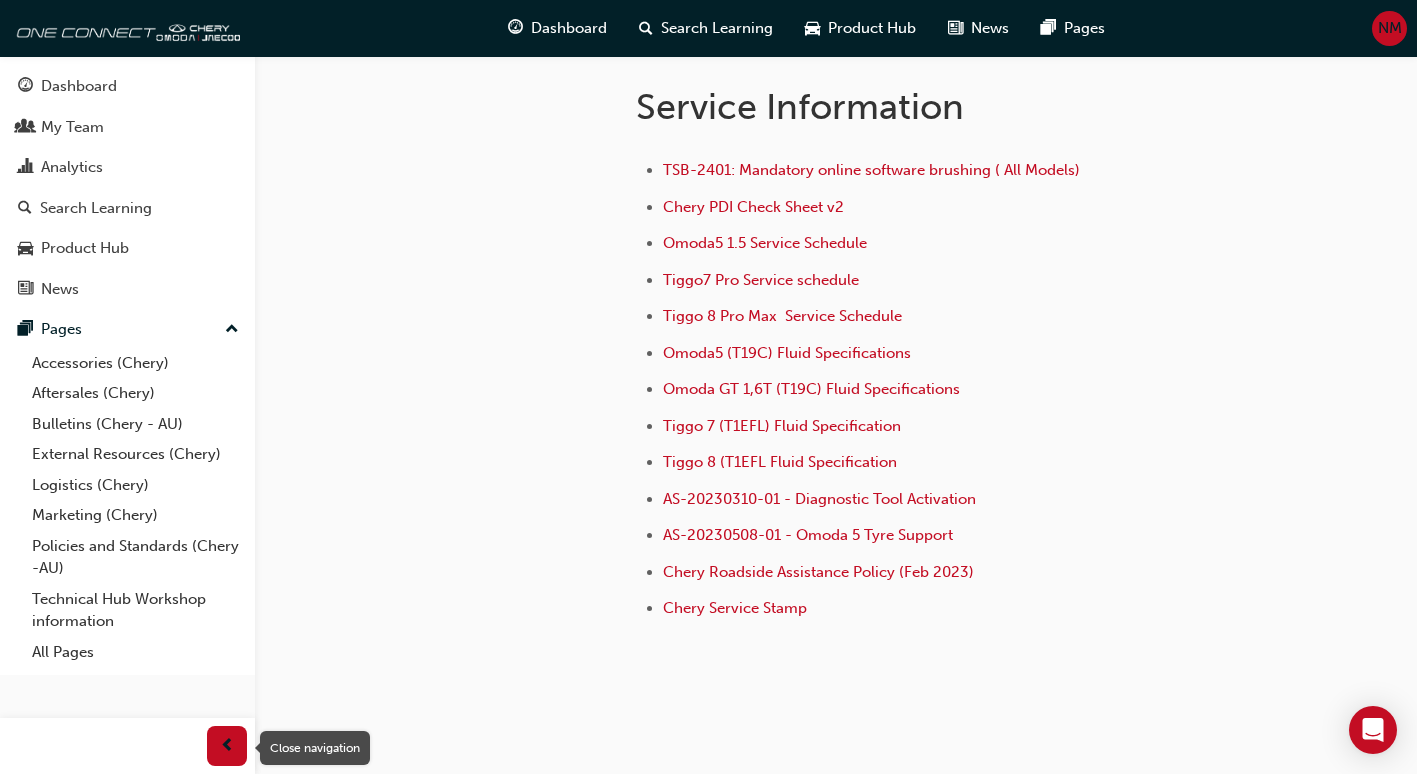 click at bounding box center [227, 746] 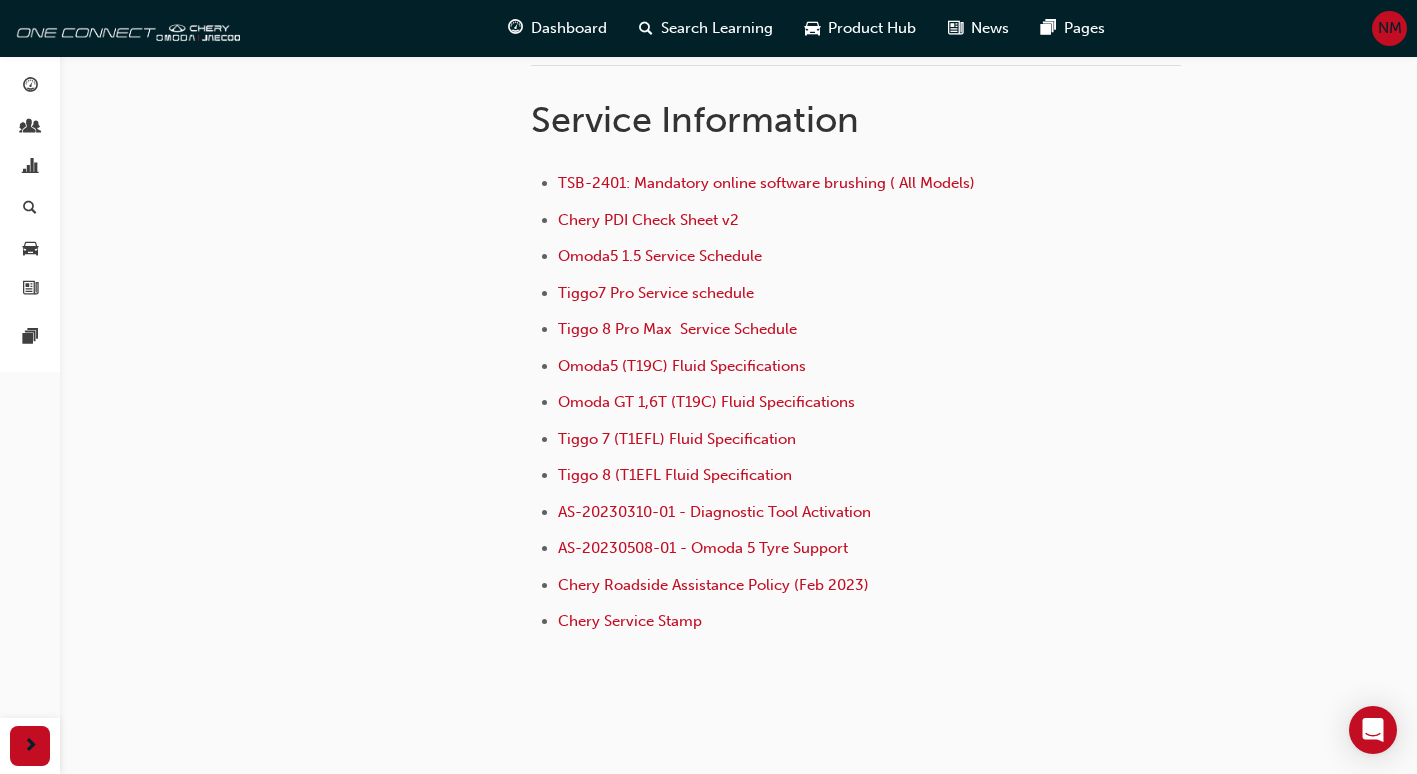 scroll, scrollTop: 5013, scrollLeft: 0, axis: vertical 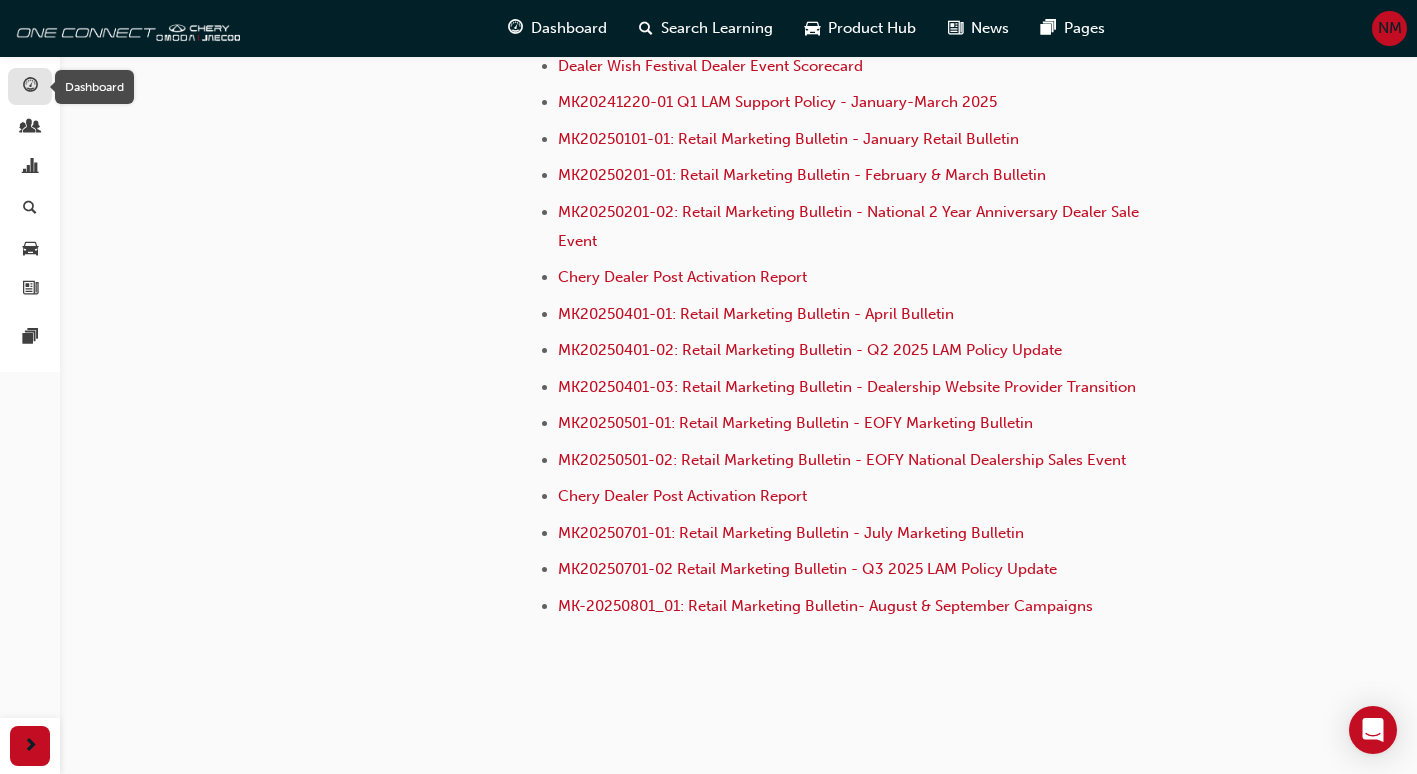click at bounding box center [30, 87] 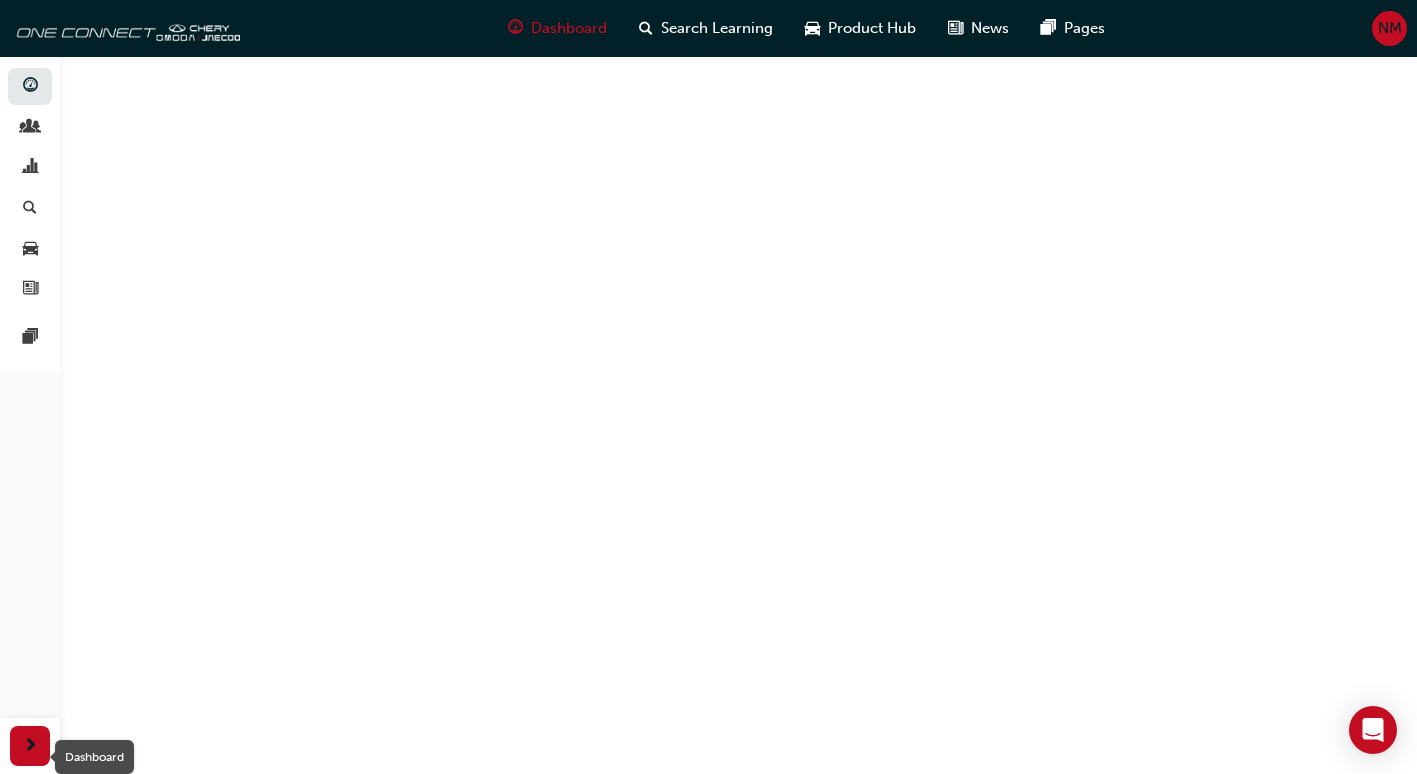 scroll, scrollTop: 421, scrollLeft: 0, axis: vertical 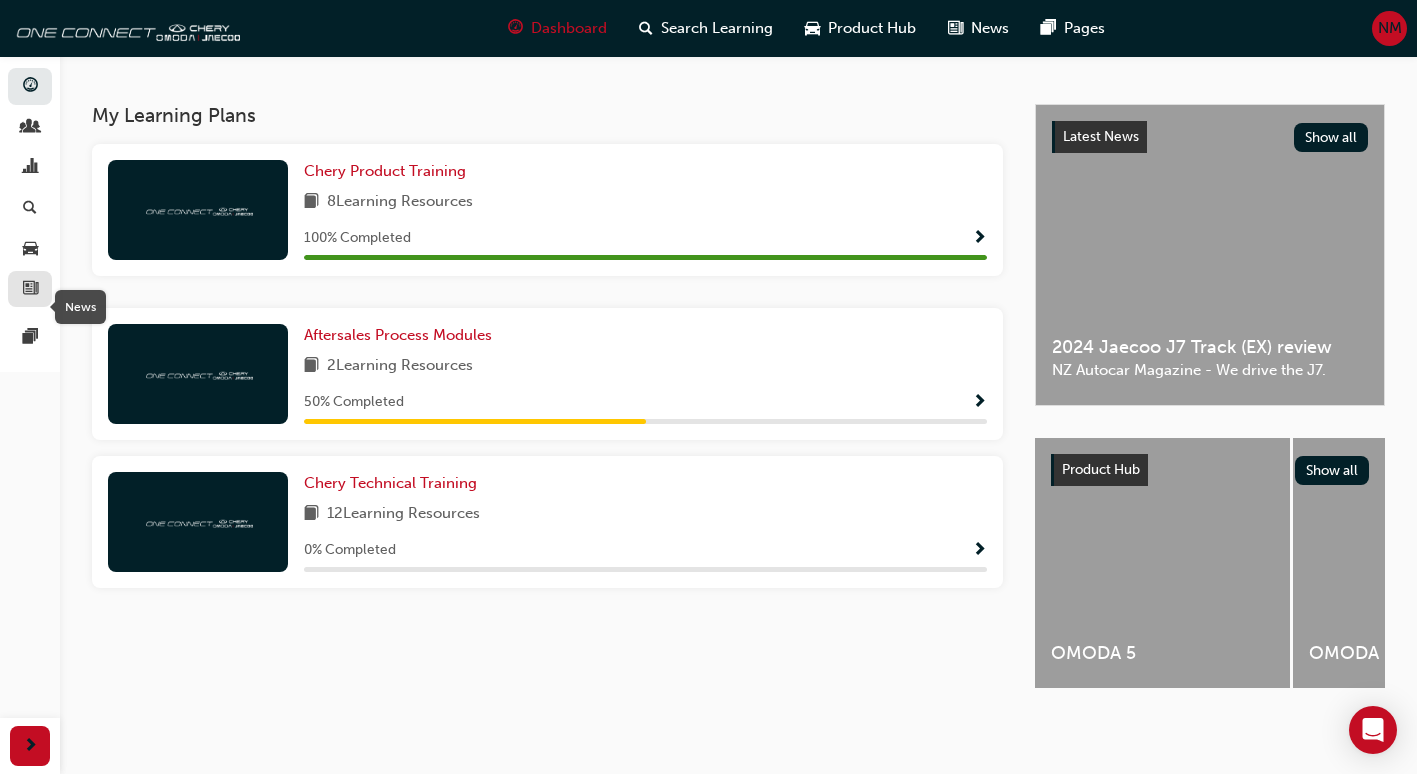 click at bounding box center (30, 290) 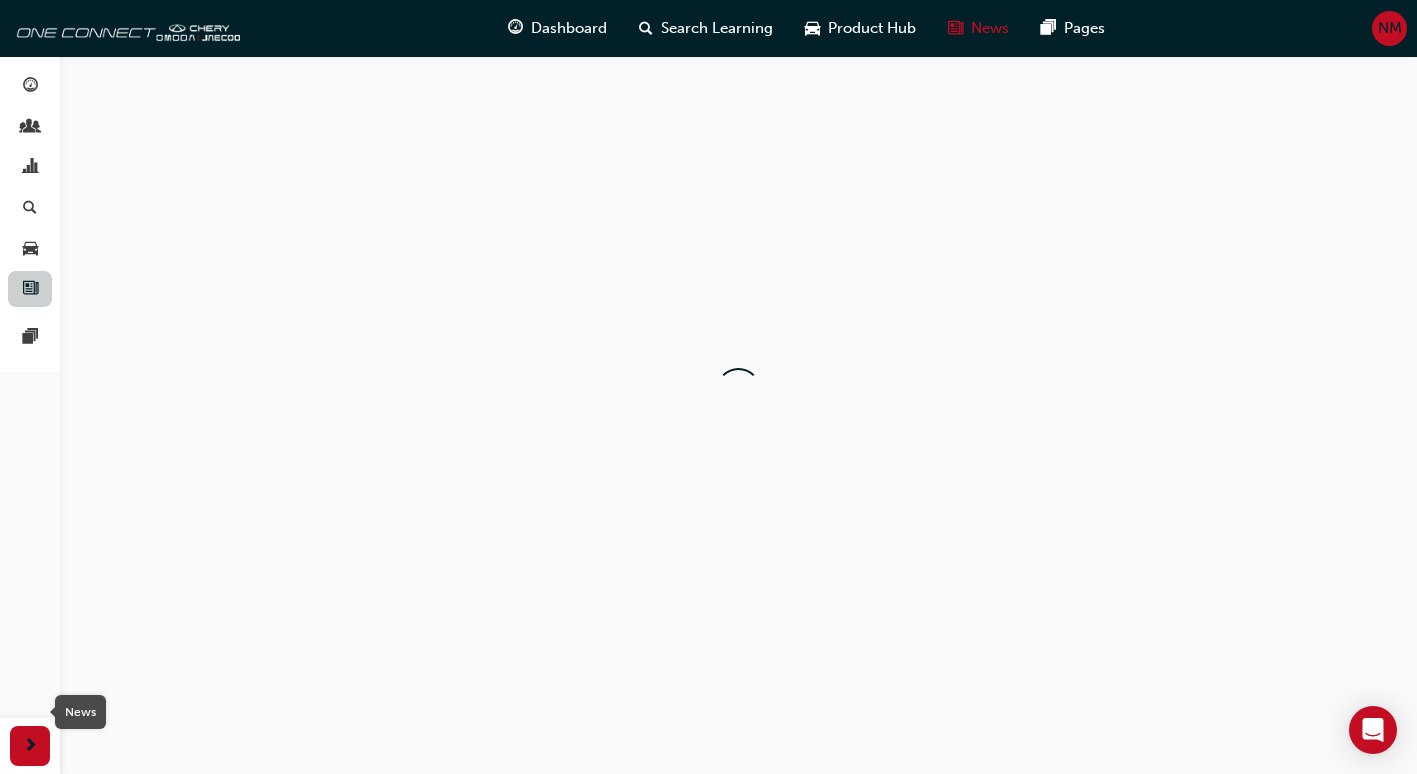 scroll, scrollTop: 0, scrollLeft: 0, axis: both 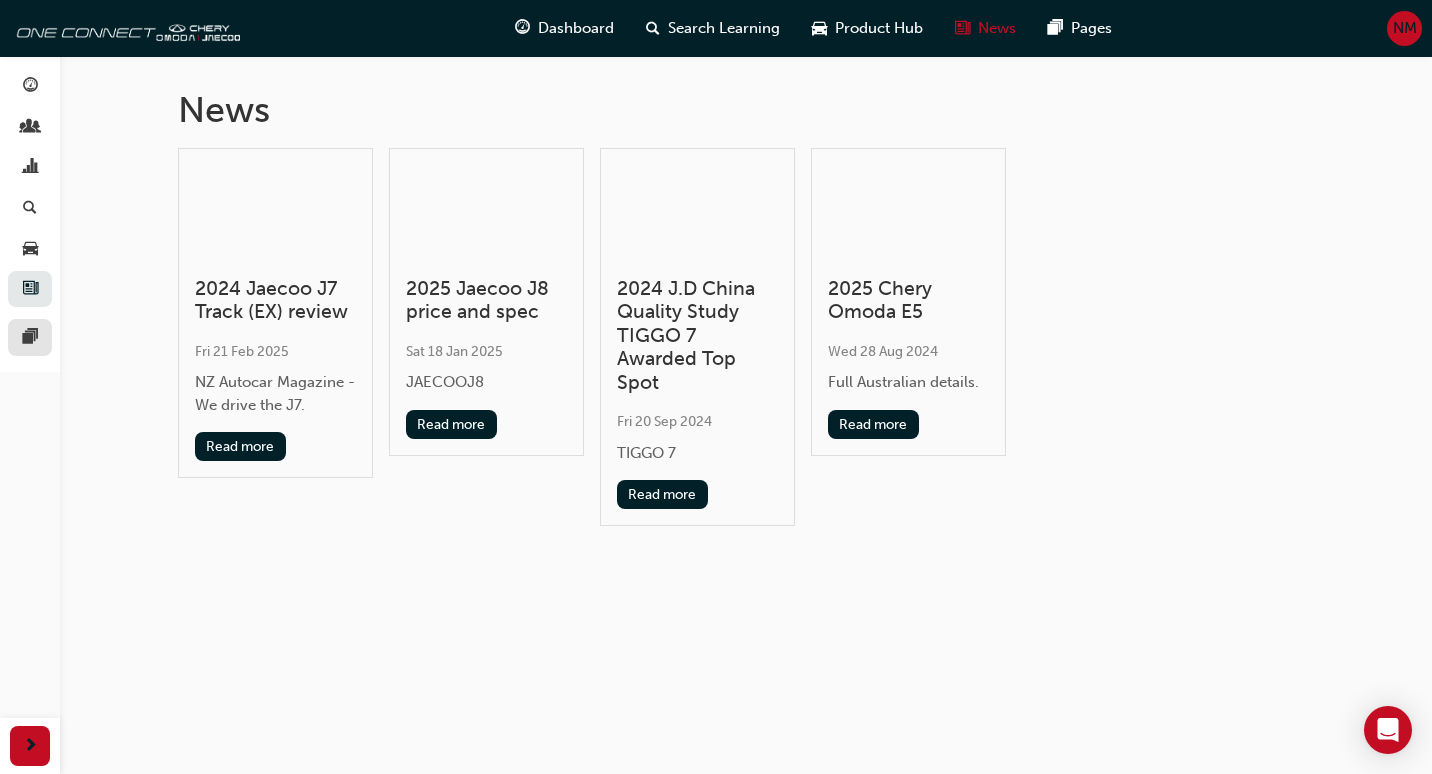 click at bounding box center [30, 337] 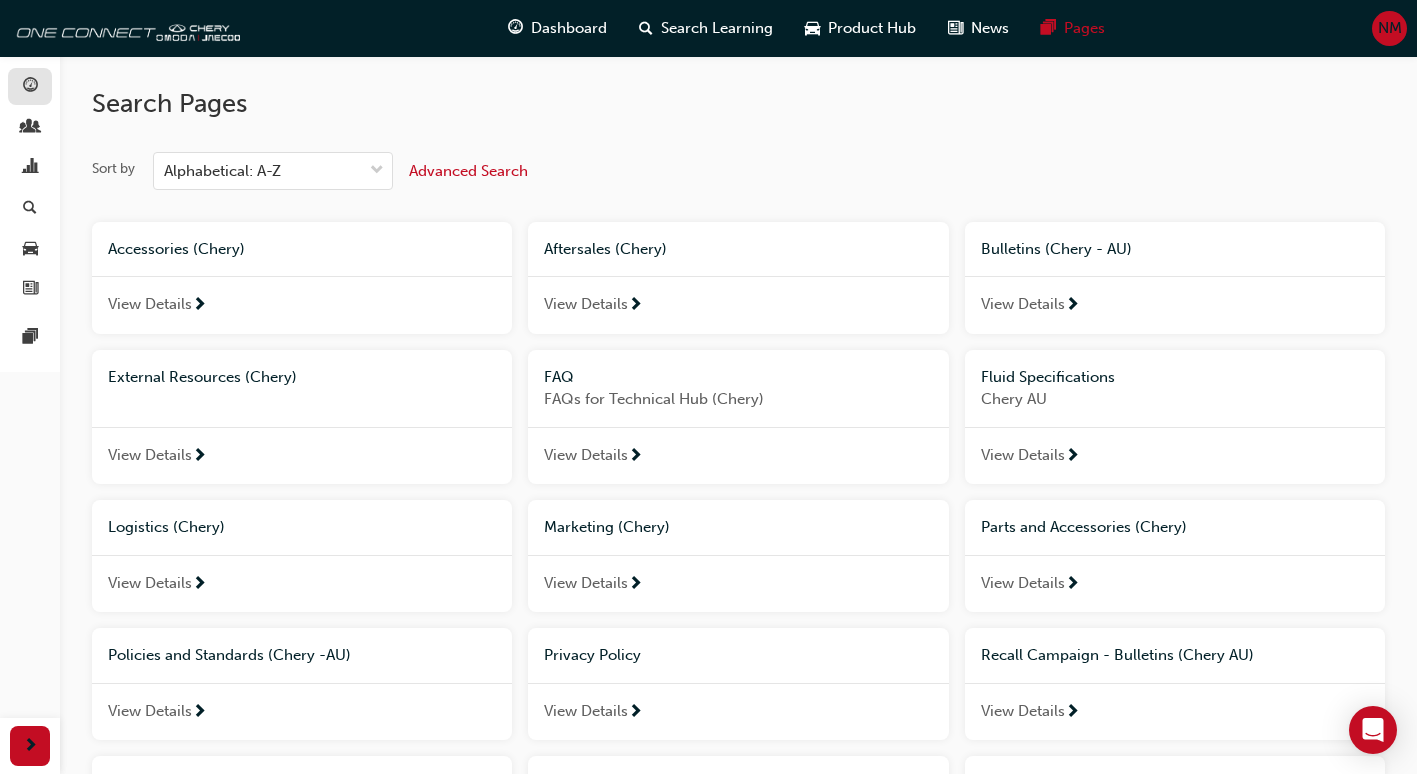 click at bounding box center [30, 86] 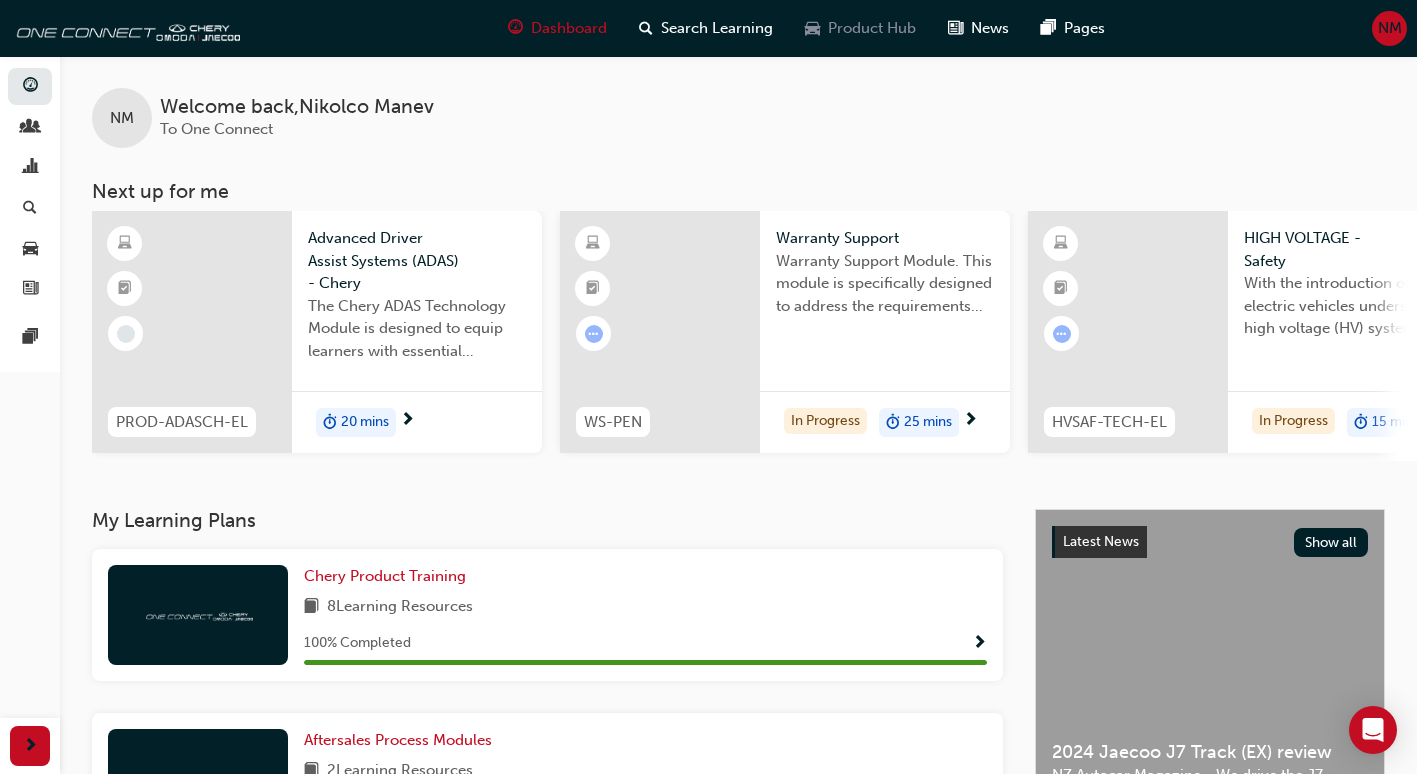 click on "Product Hub" at bounding box center [872, 28] 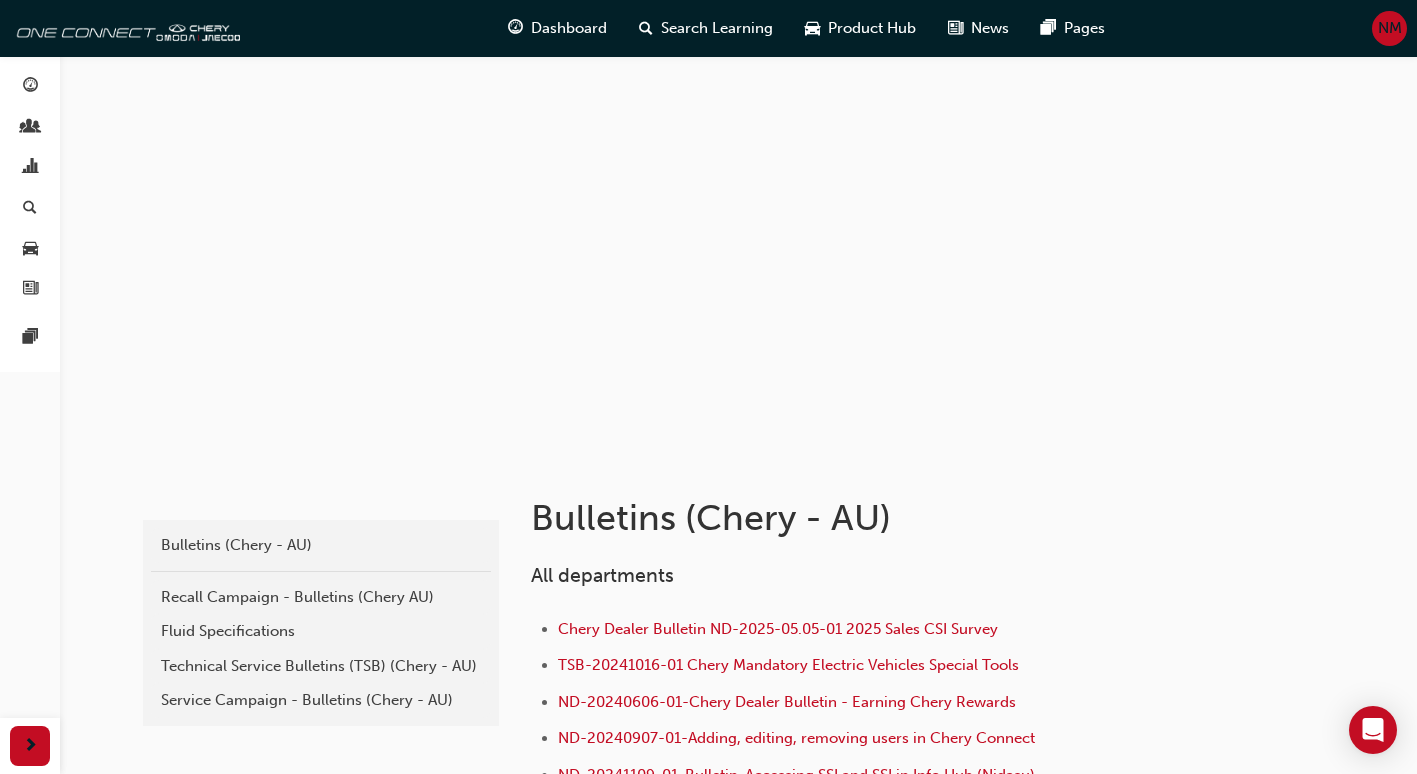 scroll, scrollTop: 720, scrollLeft: 0, axis: vertical 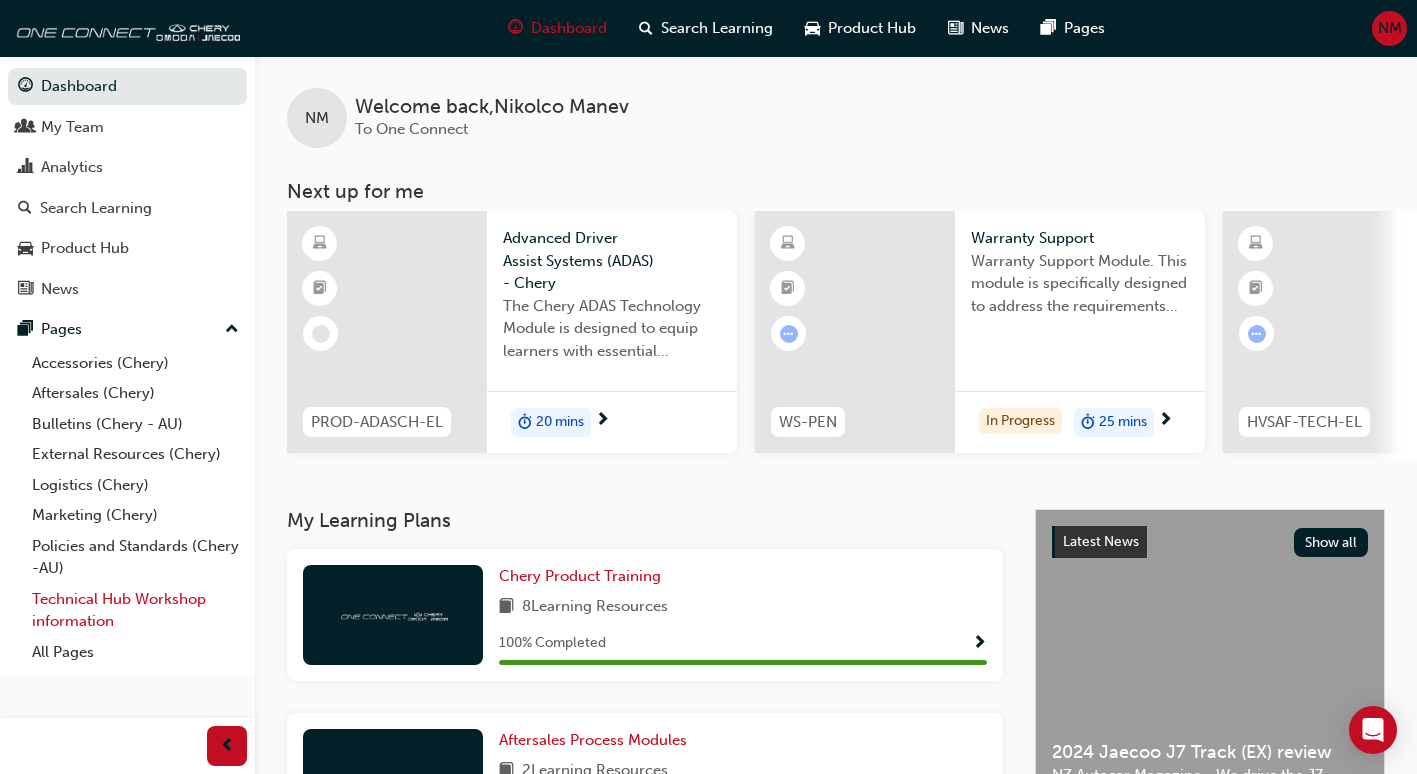 click on "Technical Hub Workshop information" at bounding box center (135, 610) 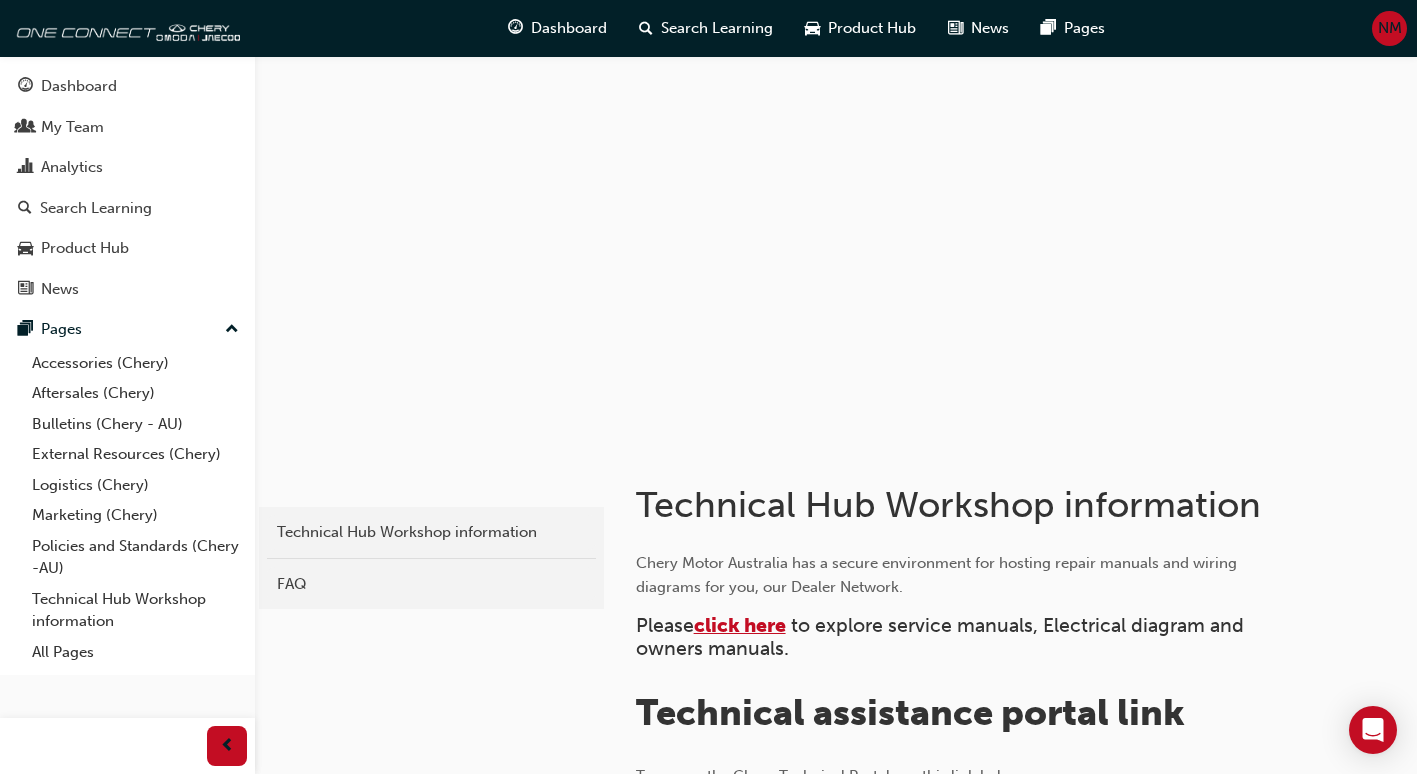 click on "click here" at bounding box center [740, 625] 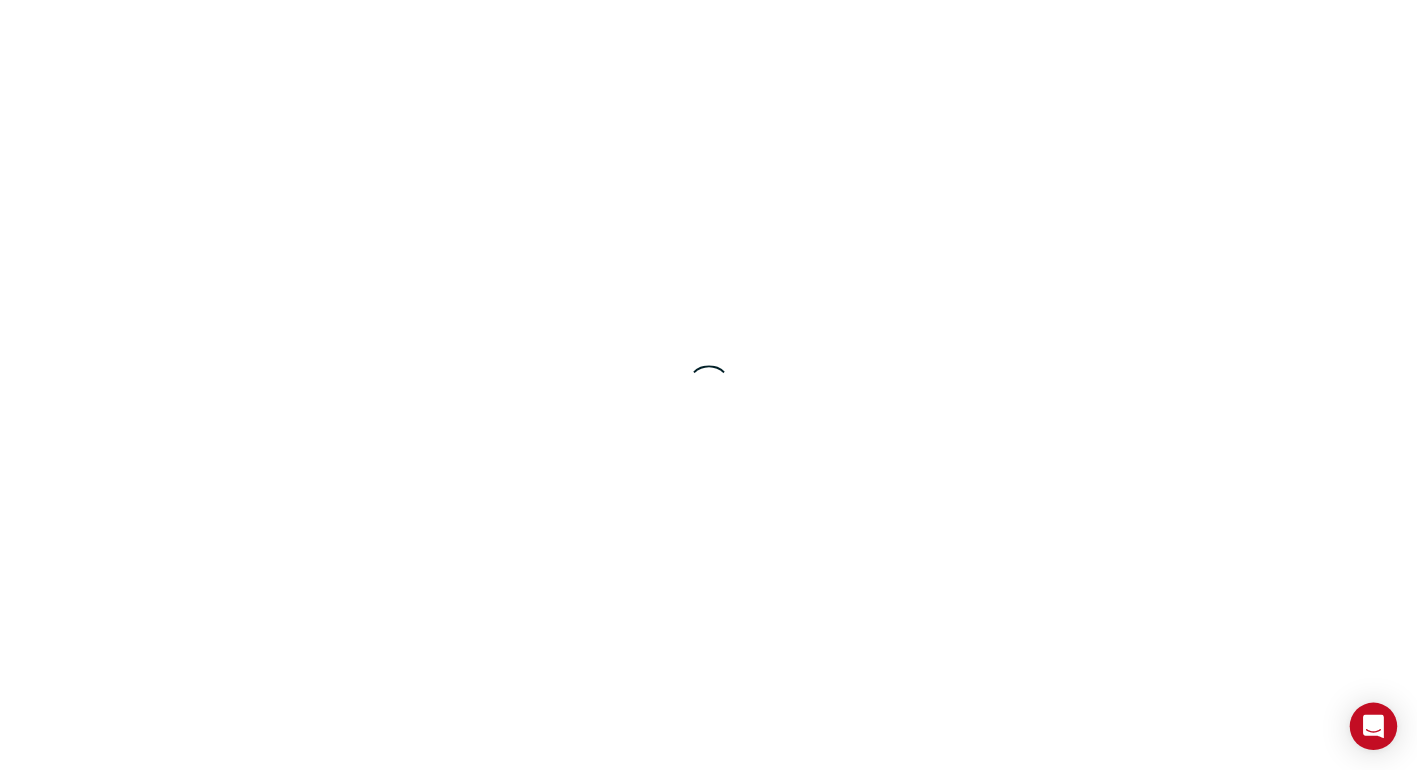 scroll, scrollTop: 0, scrollLeft: 0, axis: both 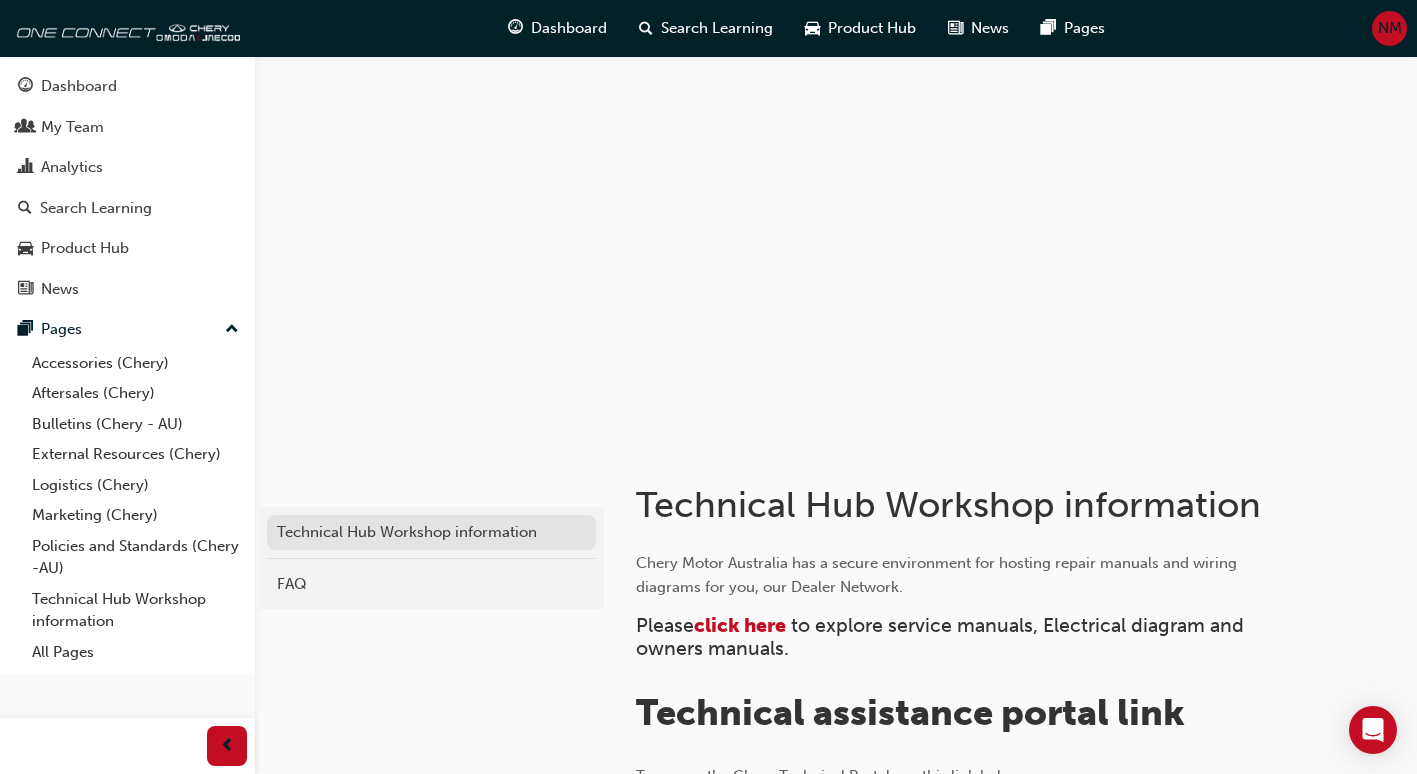 click on "Technical Hub Workshop information" at bounding box center [431, 532] 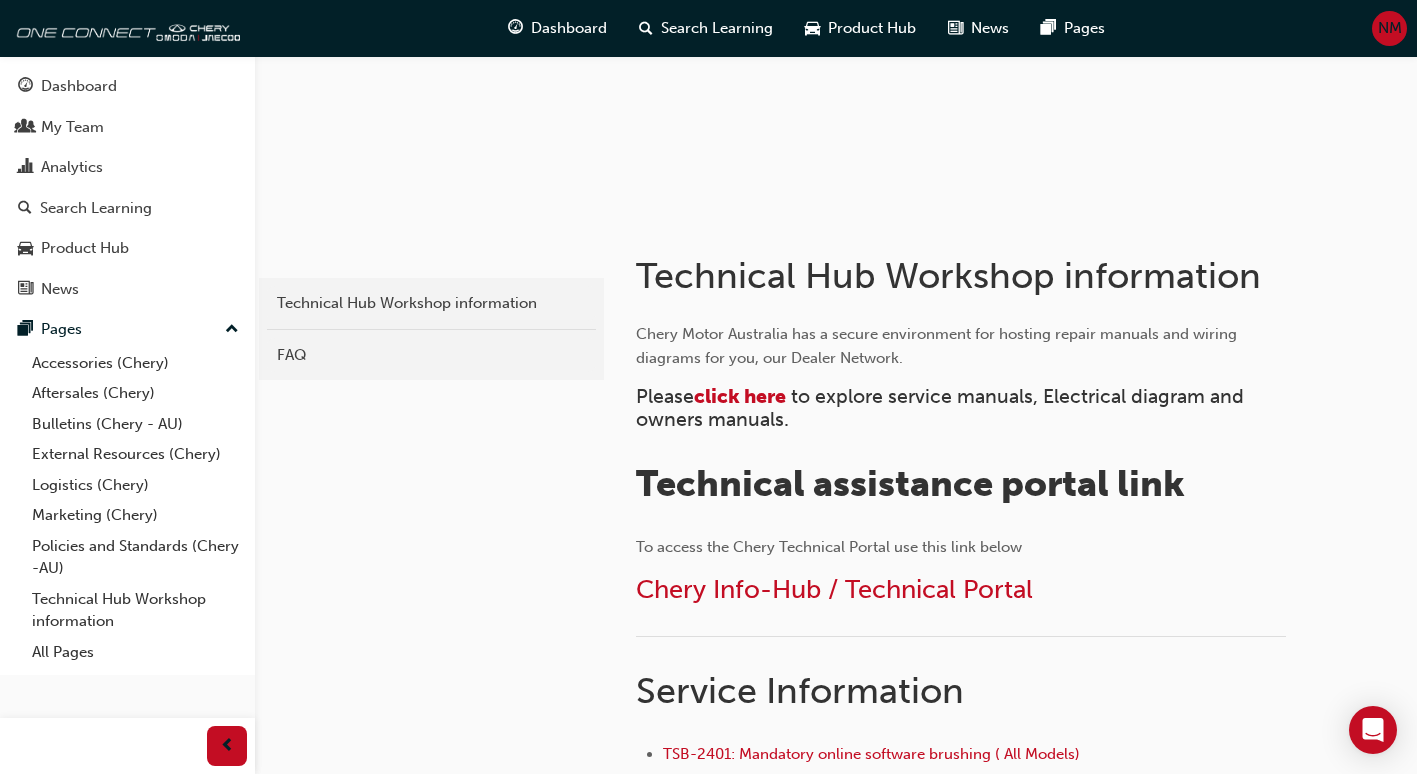 scroll, scrollTop: 240, scrollLeft: 0, axis: vertical 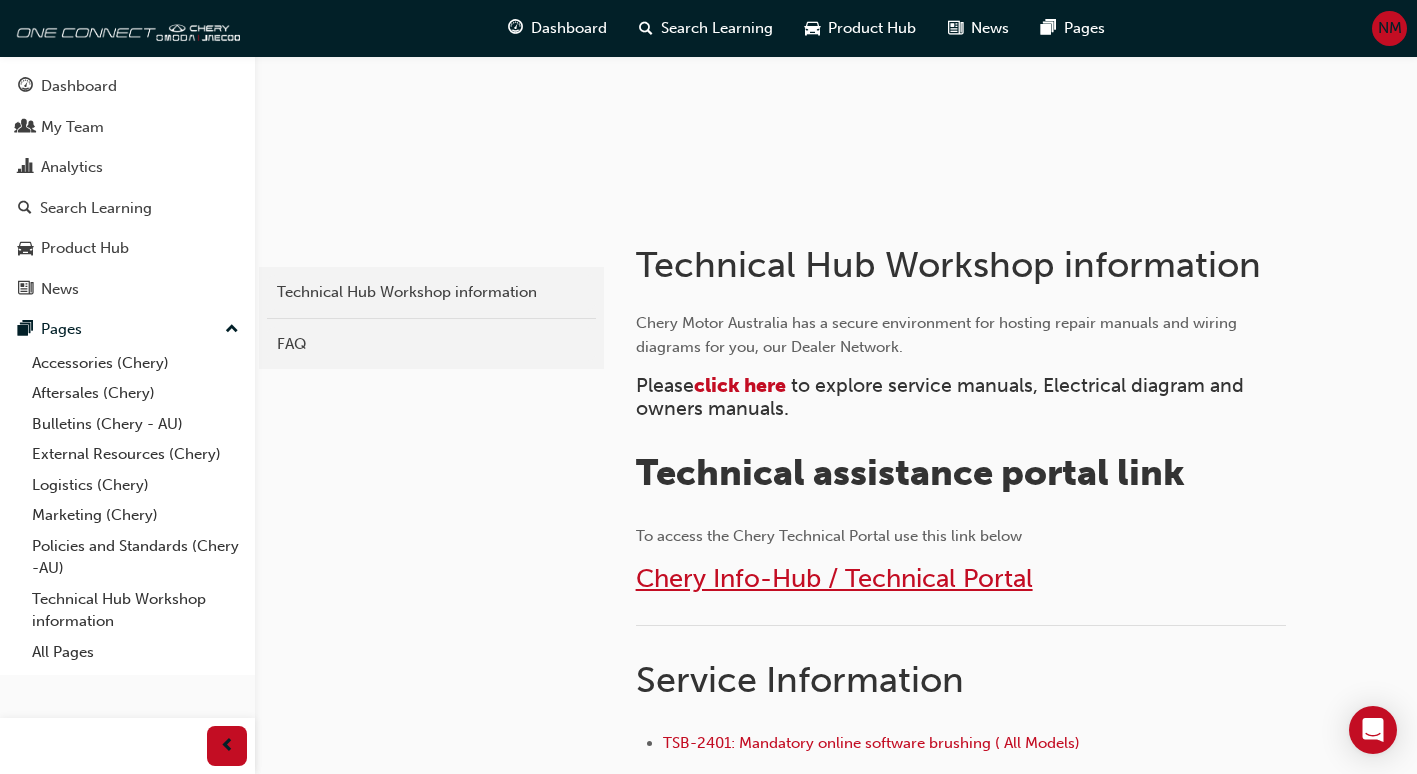 click on "Chery Info-Hub / Technical Portal" at bounding box center (834, 578) 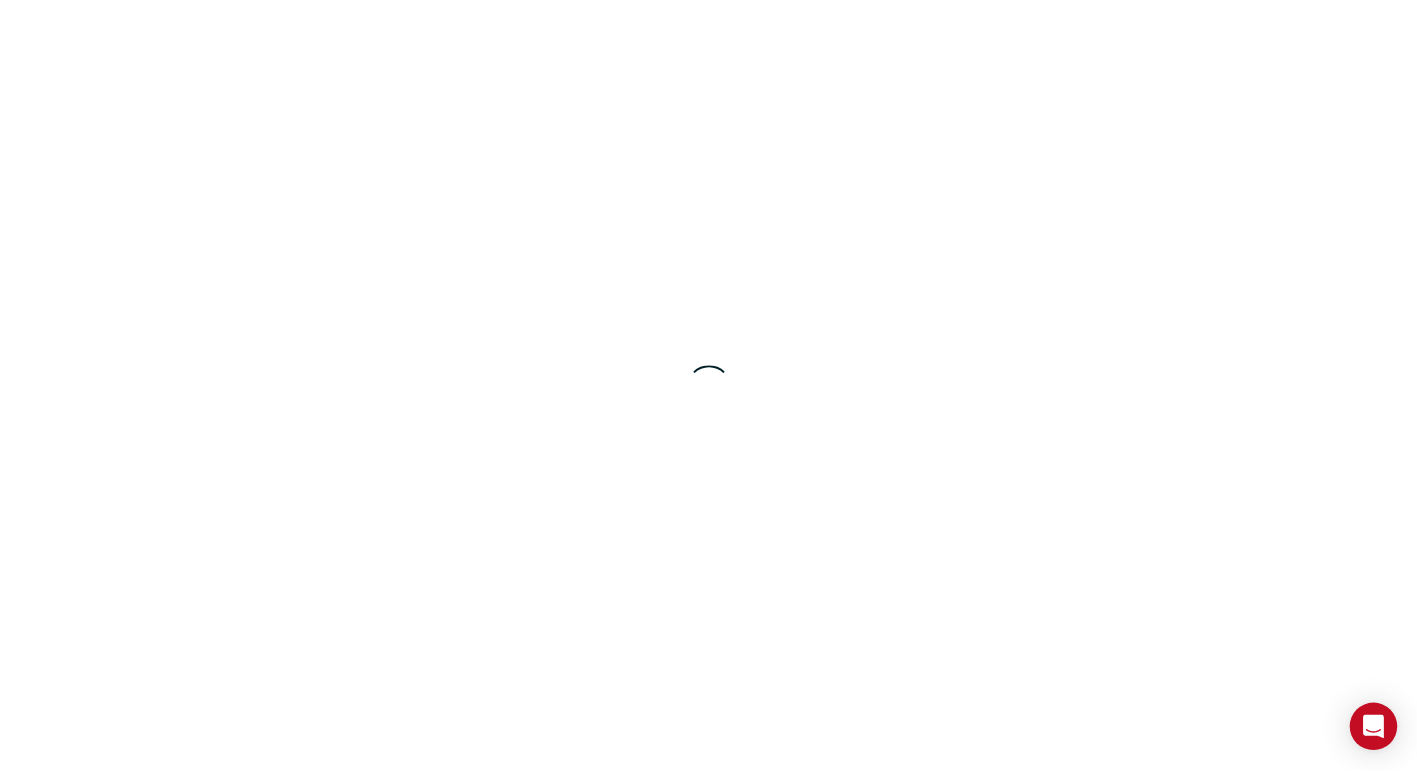 scroll, scrollTop: 0, scrollLeft: 0, axis: both 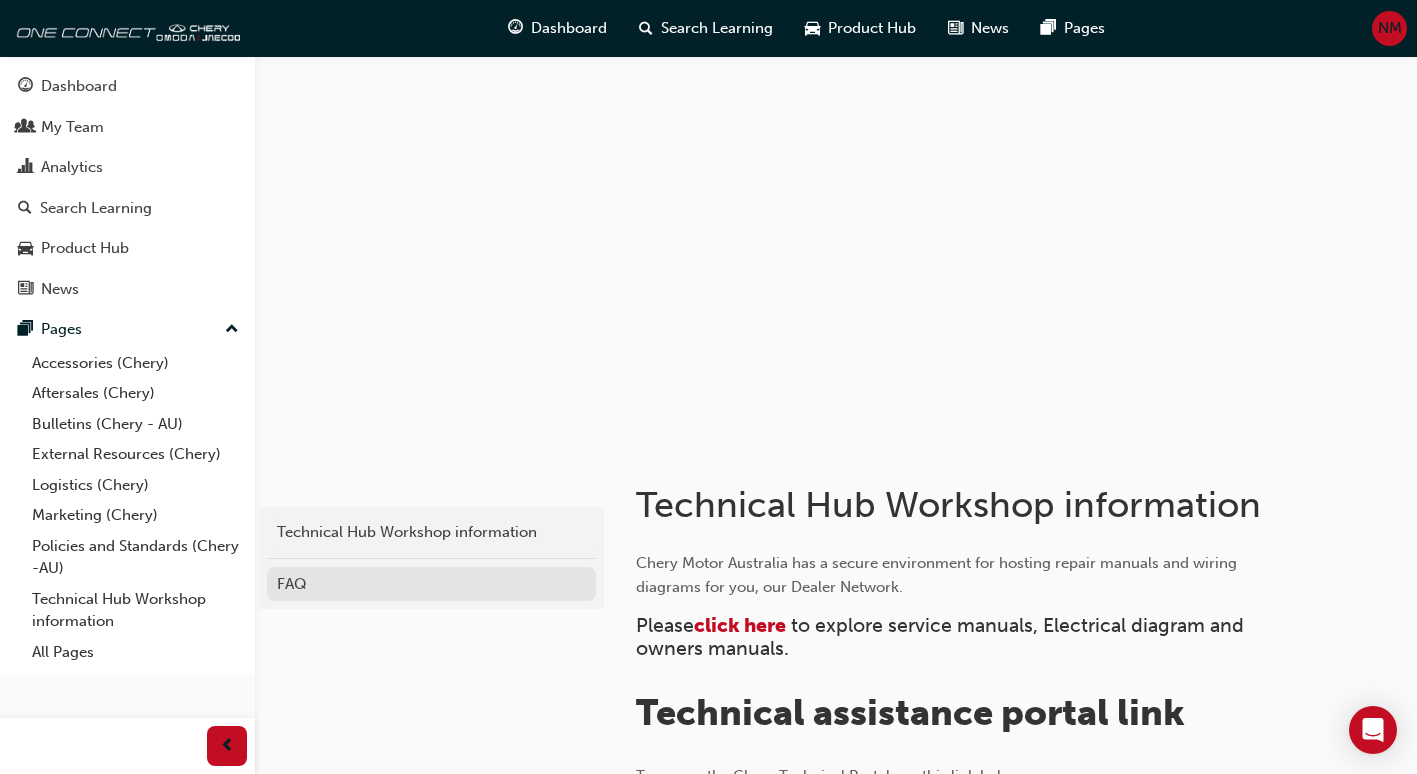 click on "FAQ" at bounding box center (431, 584) 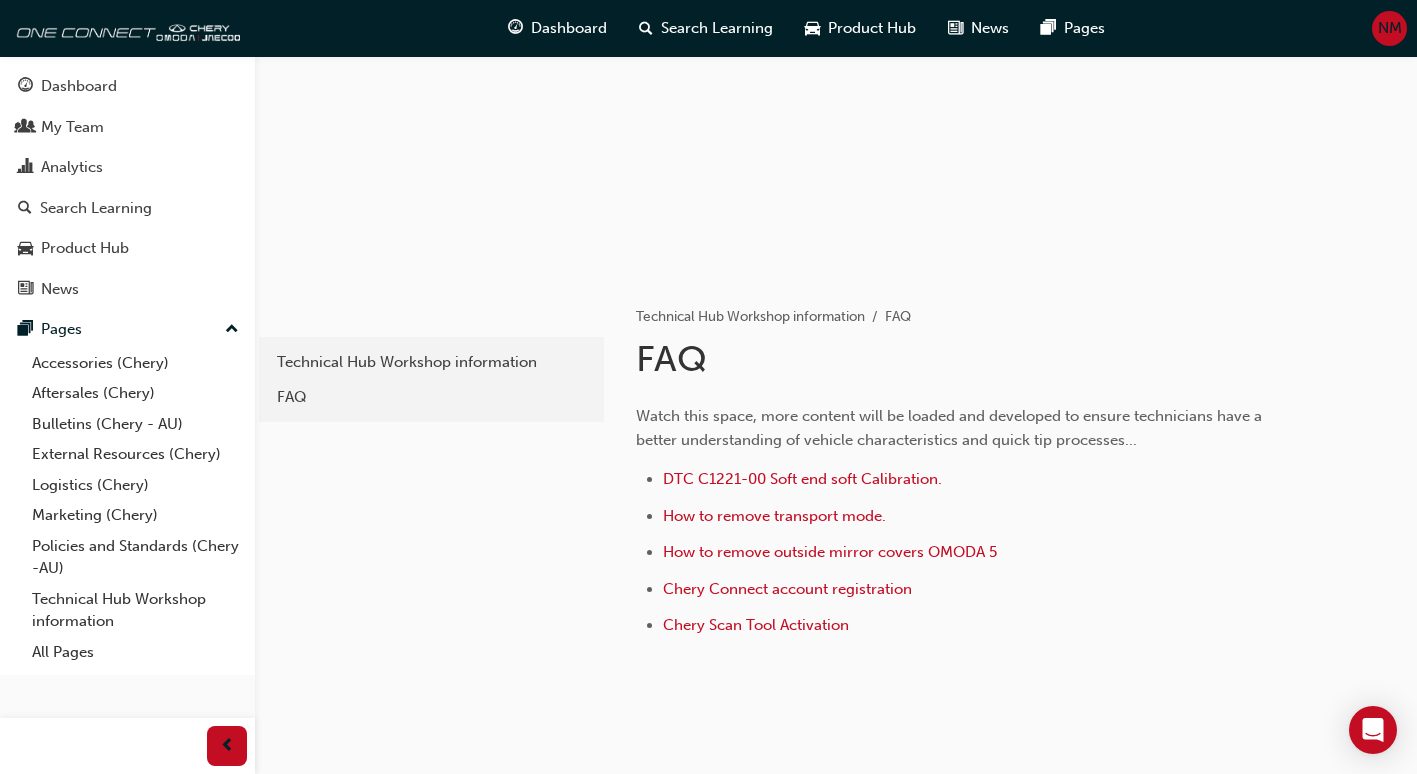 scroll, scrollTop: 200, scrollLeft: 0, axis: vertical 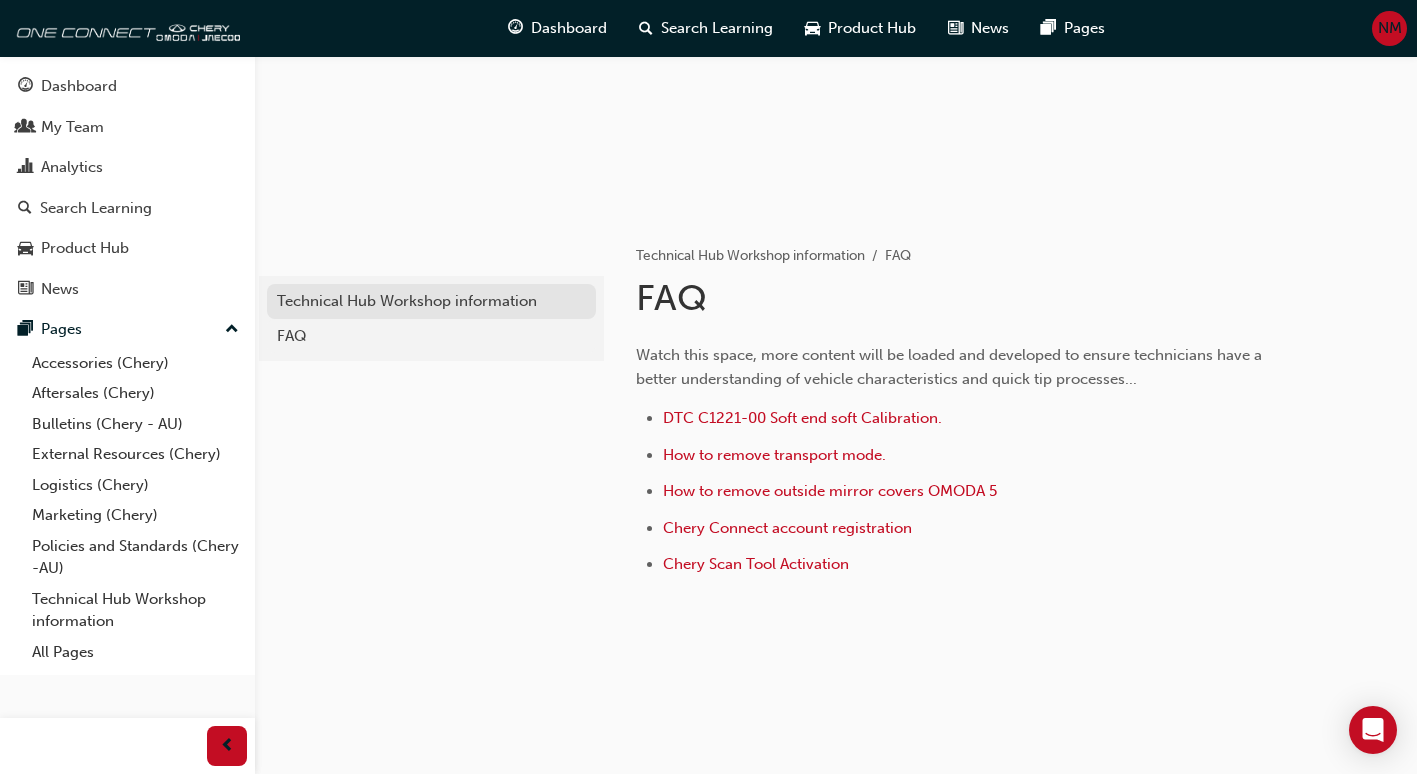 click on "Technical Hub Workshop information" at bounding box center (431, 301) 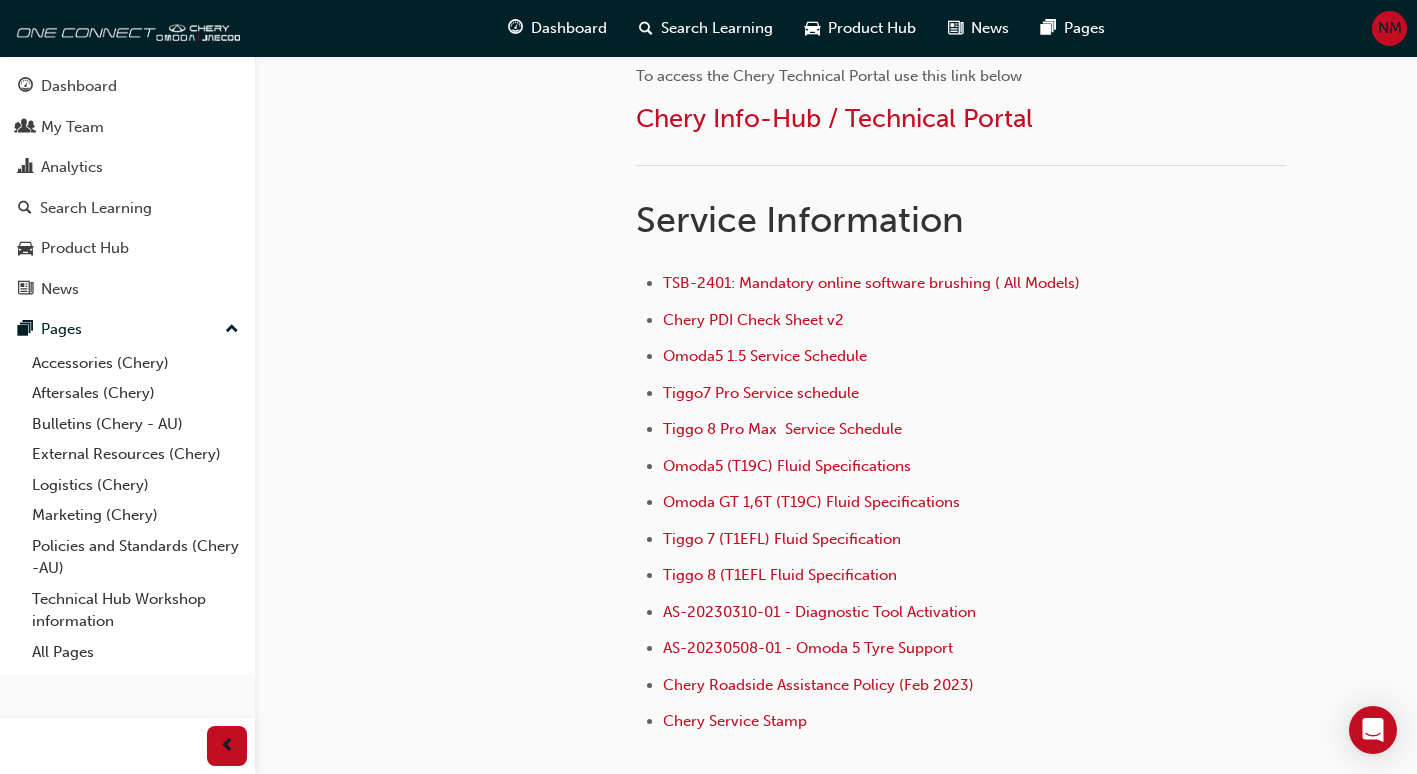 scroll, scrollTop: 720, scrollLeft: 0, axis: vertical 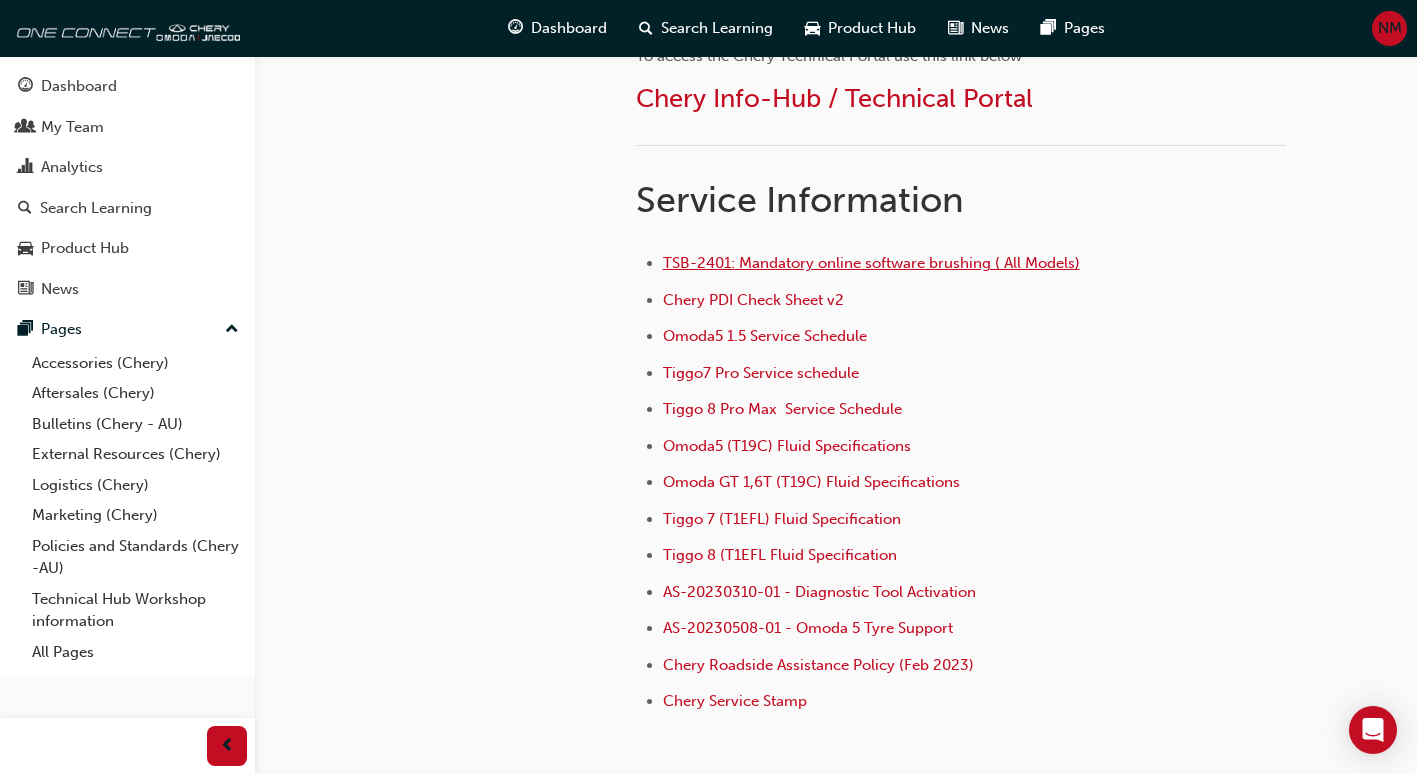 click on "TSB-2401: Mandatory online software brushing ( All Models)" at bounding box center (871, 263) 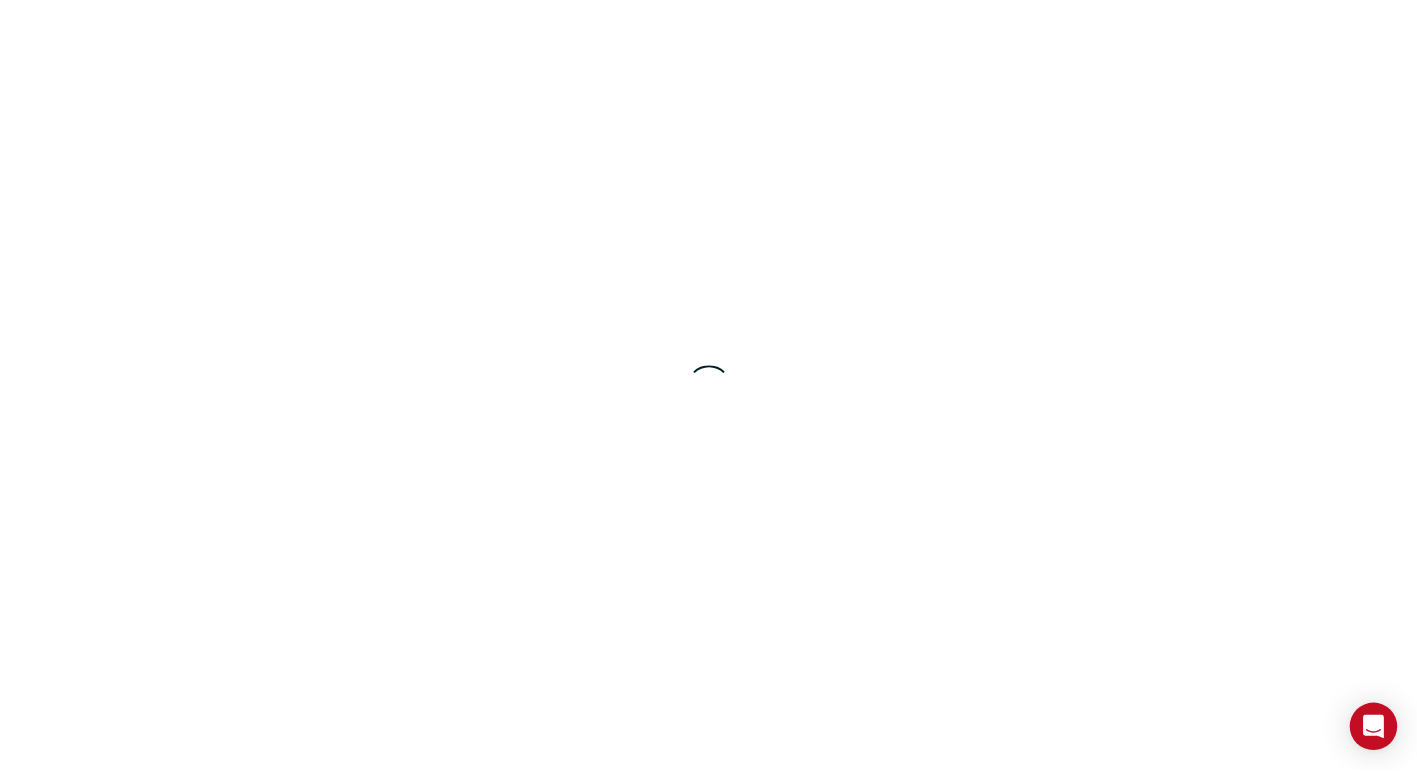 scroll, scrollTop: 0, scrollLeft: 0, axis: both 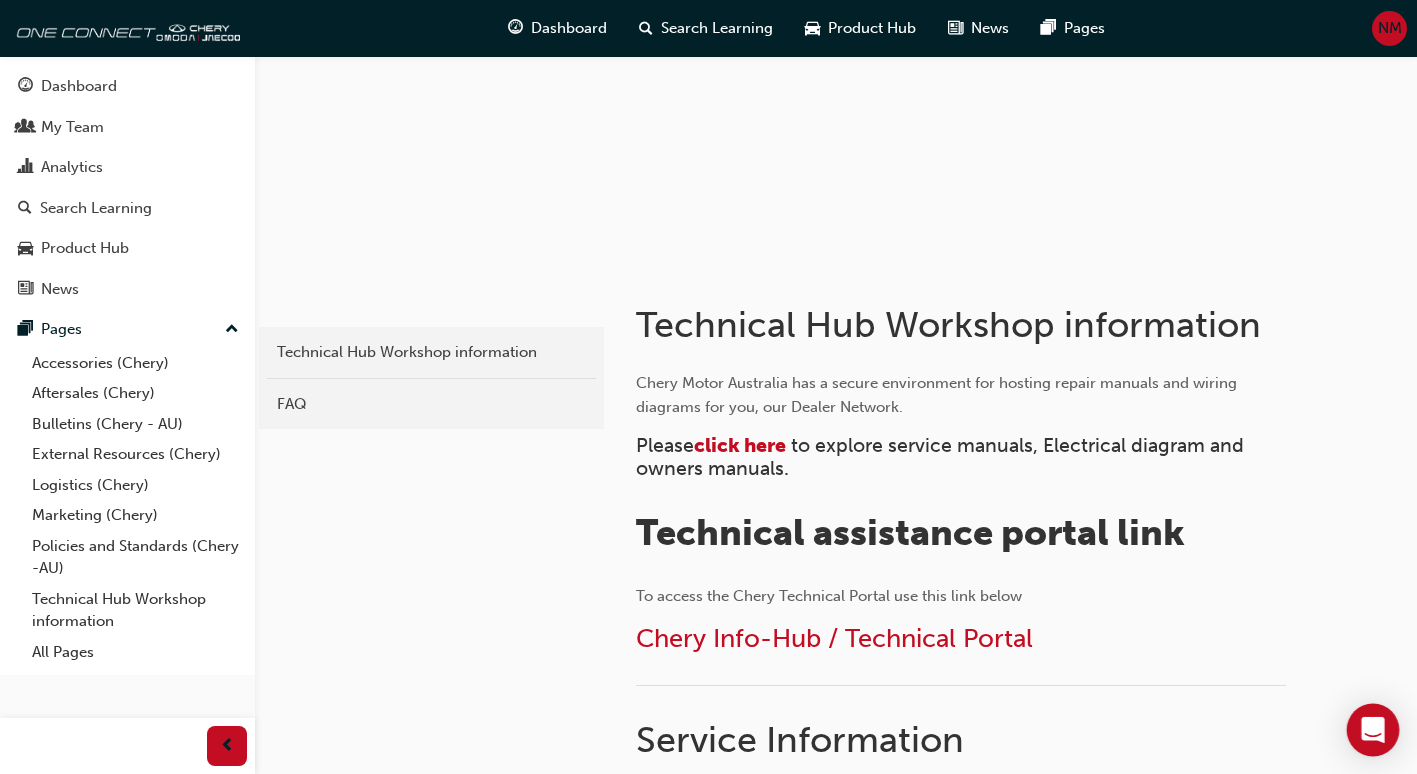 click 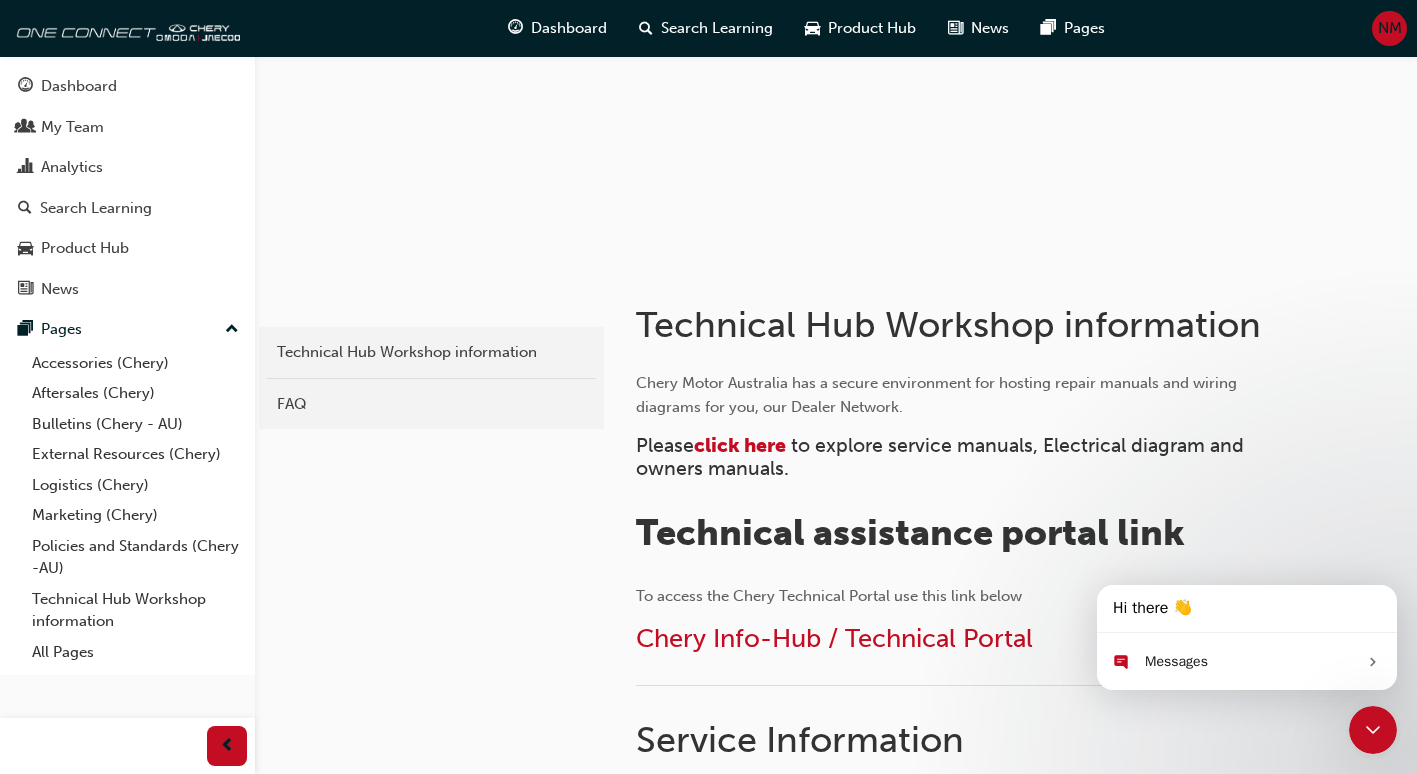scroll, scrollTop: 0, scrollLeft: 0, axis: both 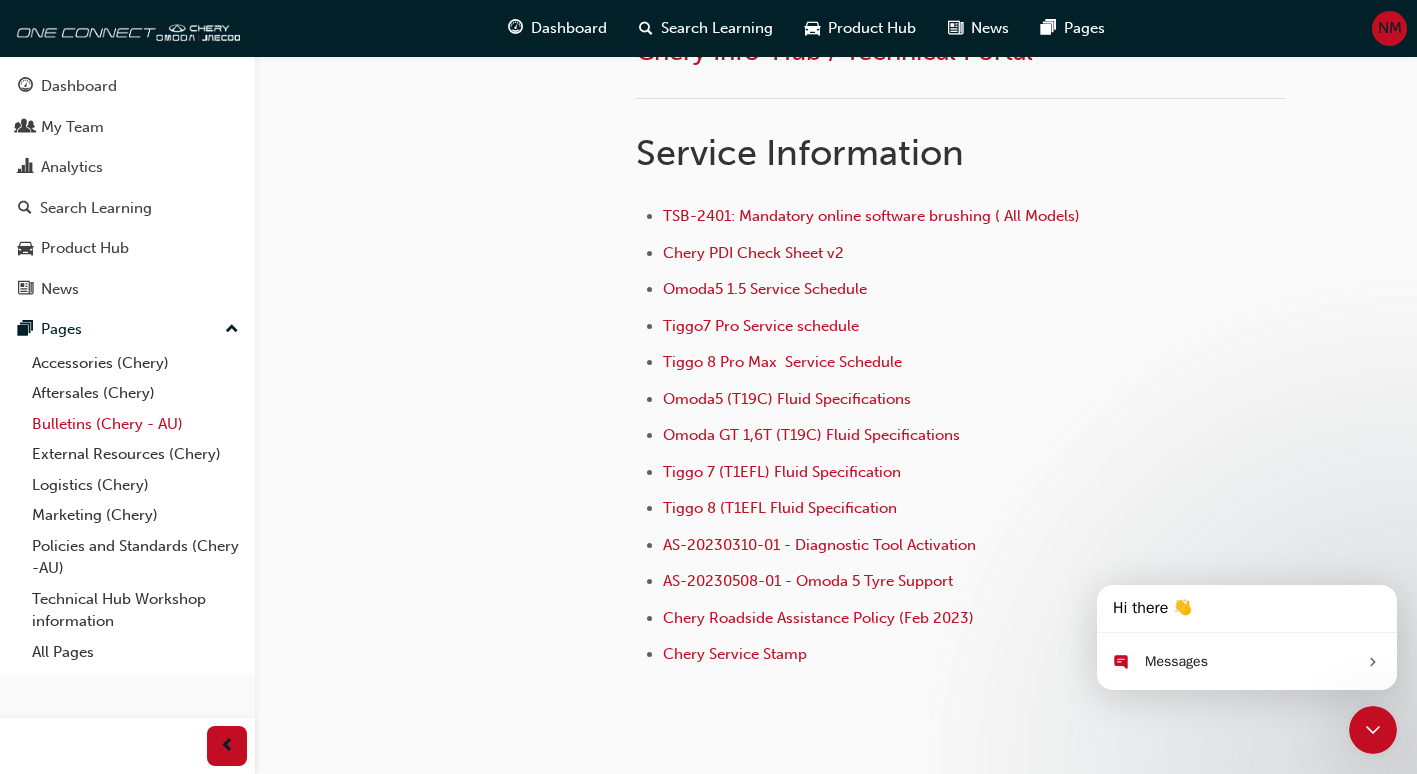 click on "Bulletins (Chery - AU)" at bounding box center [135, 424] 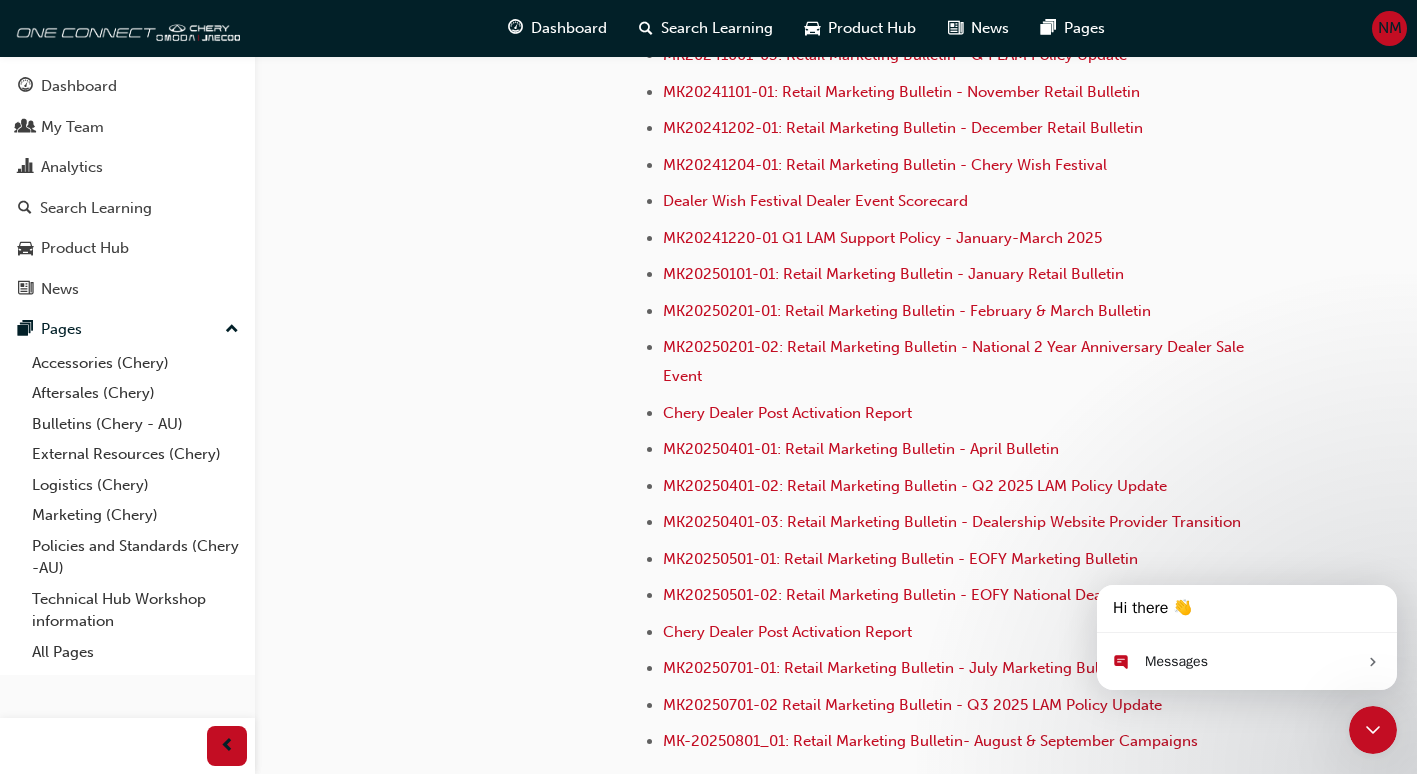 scroll, scrollTop: 5013, scrollLeft: 0, axis: vertical 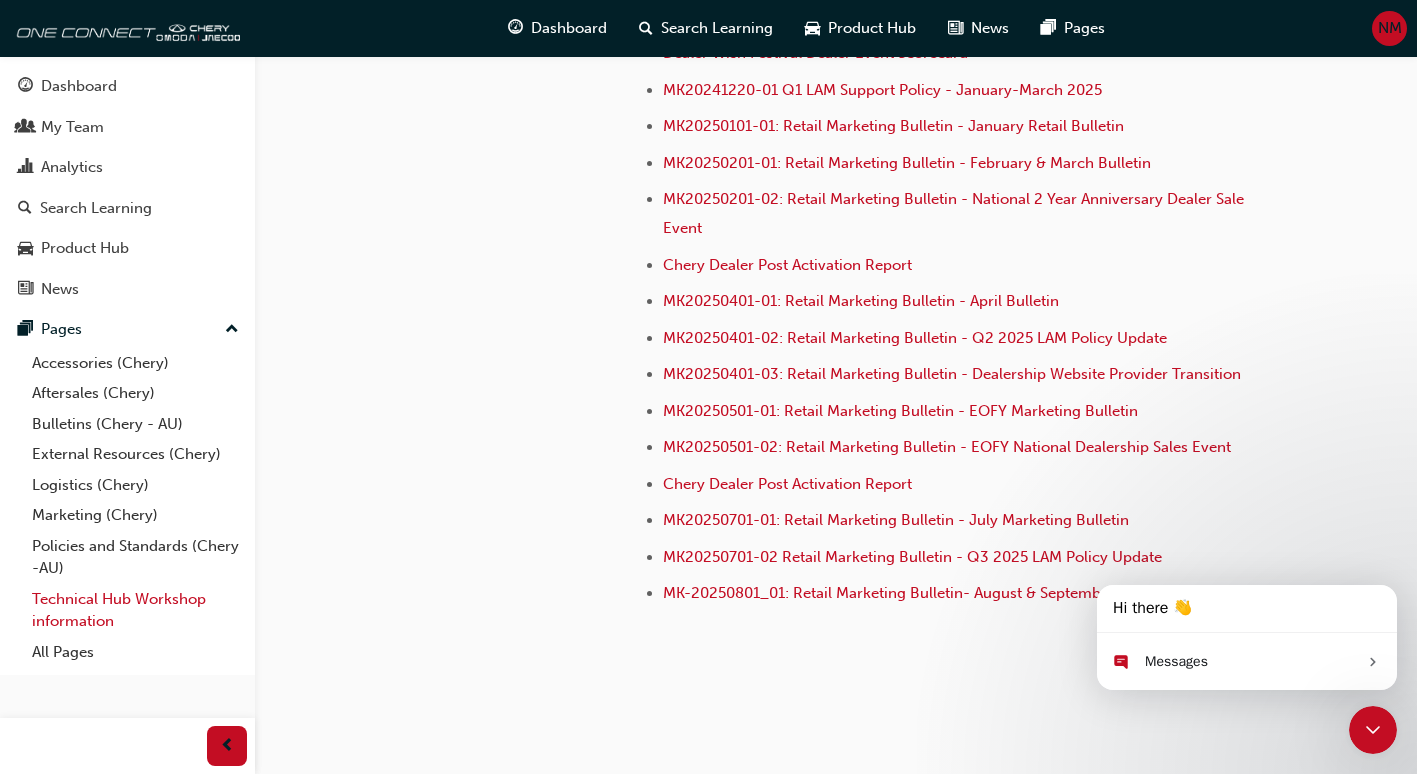 click on "Technical Hub Workshop information" at bounding box center [135, 610] 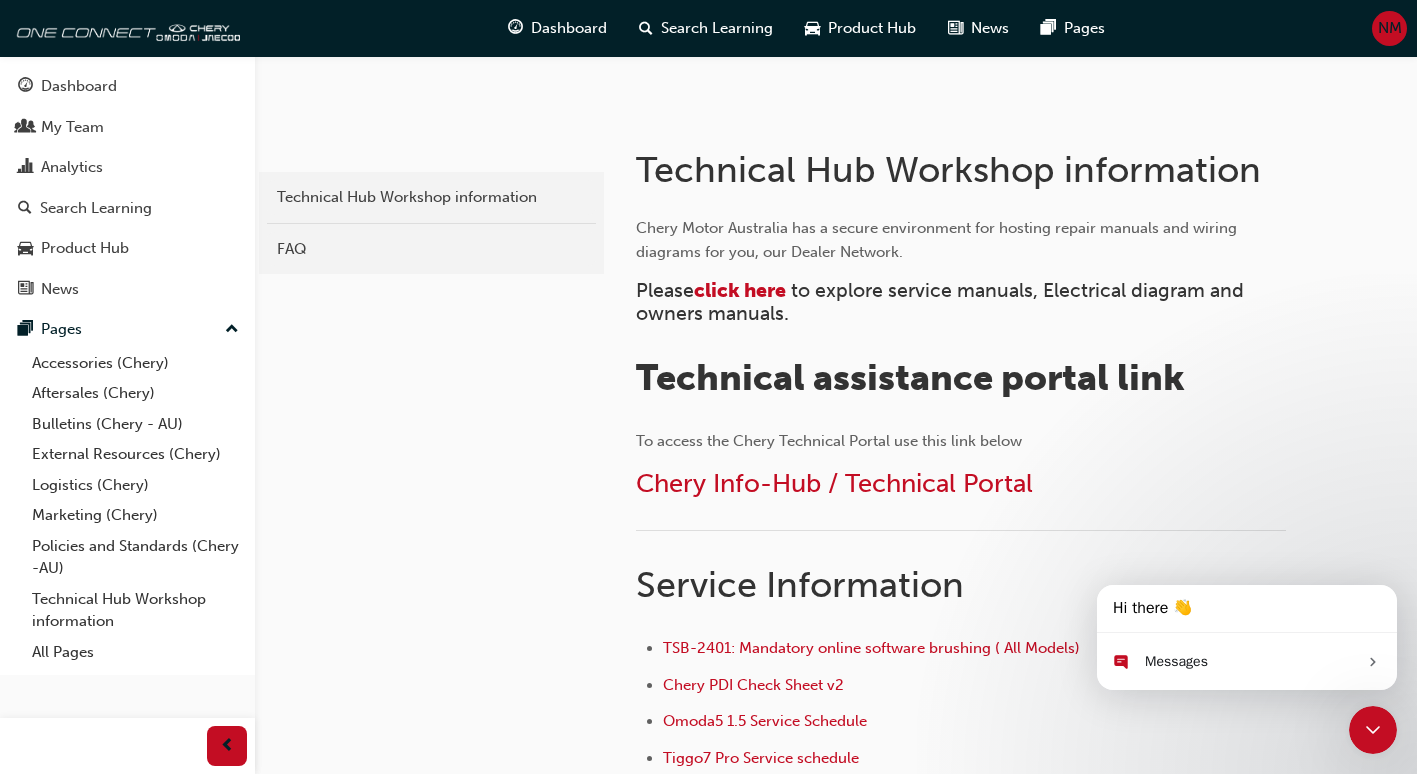 scroll, scrollTop: 360, scrollLeft: 0, axis: vertical 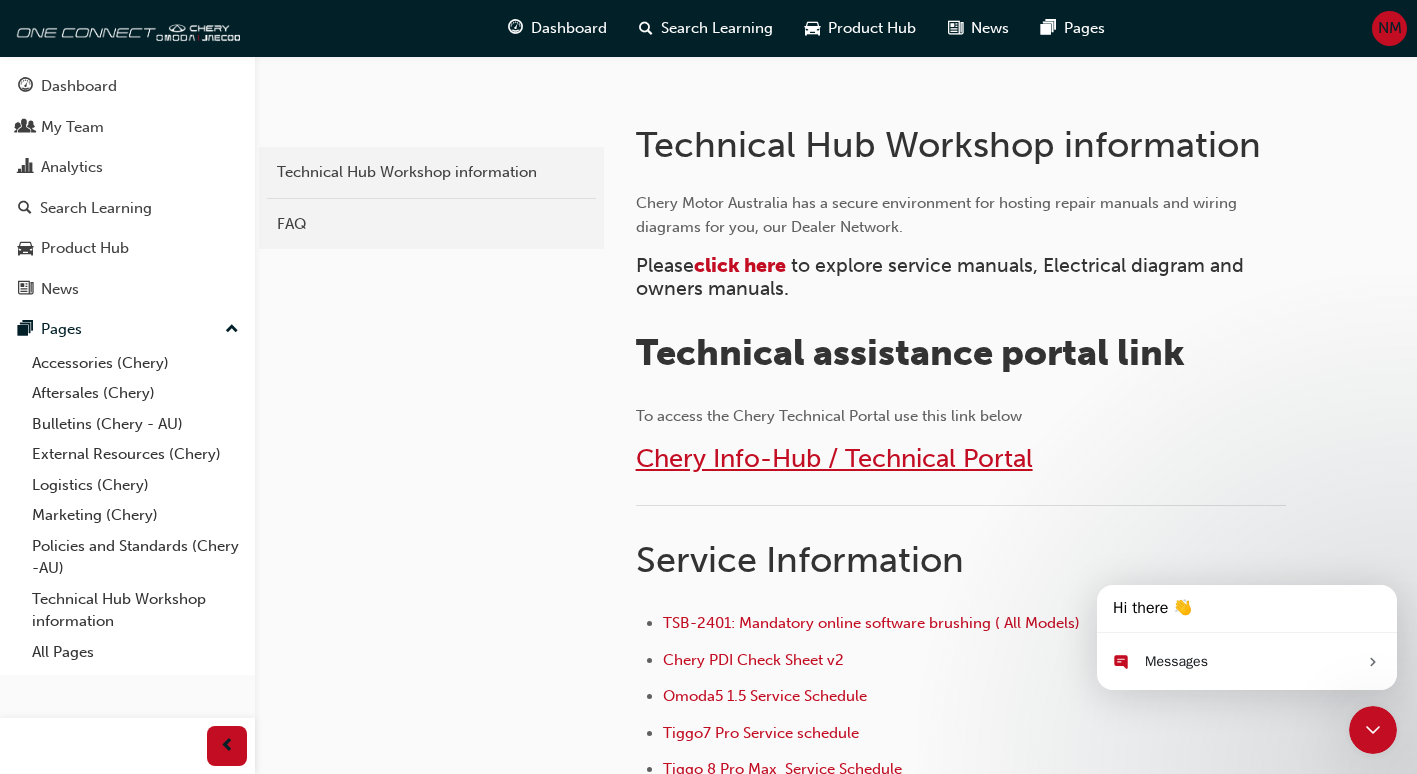 click on "Chery Info-Hub / Technical Portal" at bounding box center (834, 458) 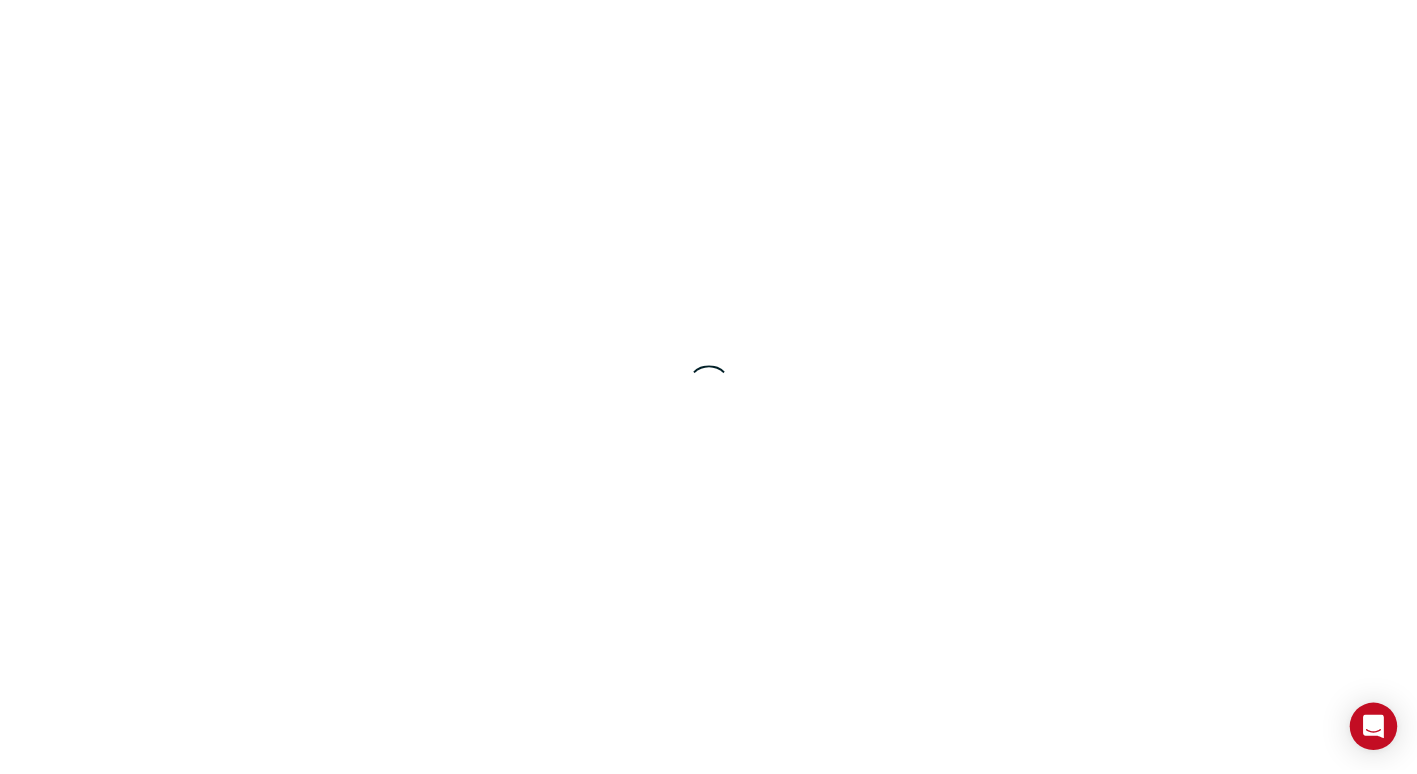 scroll, scrollTop: 0, scrollLeft: 0, axis: both 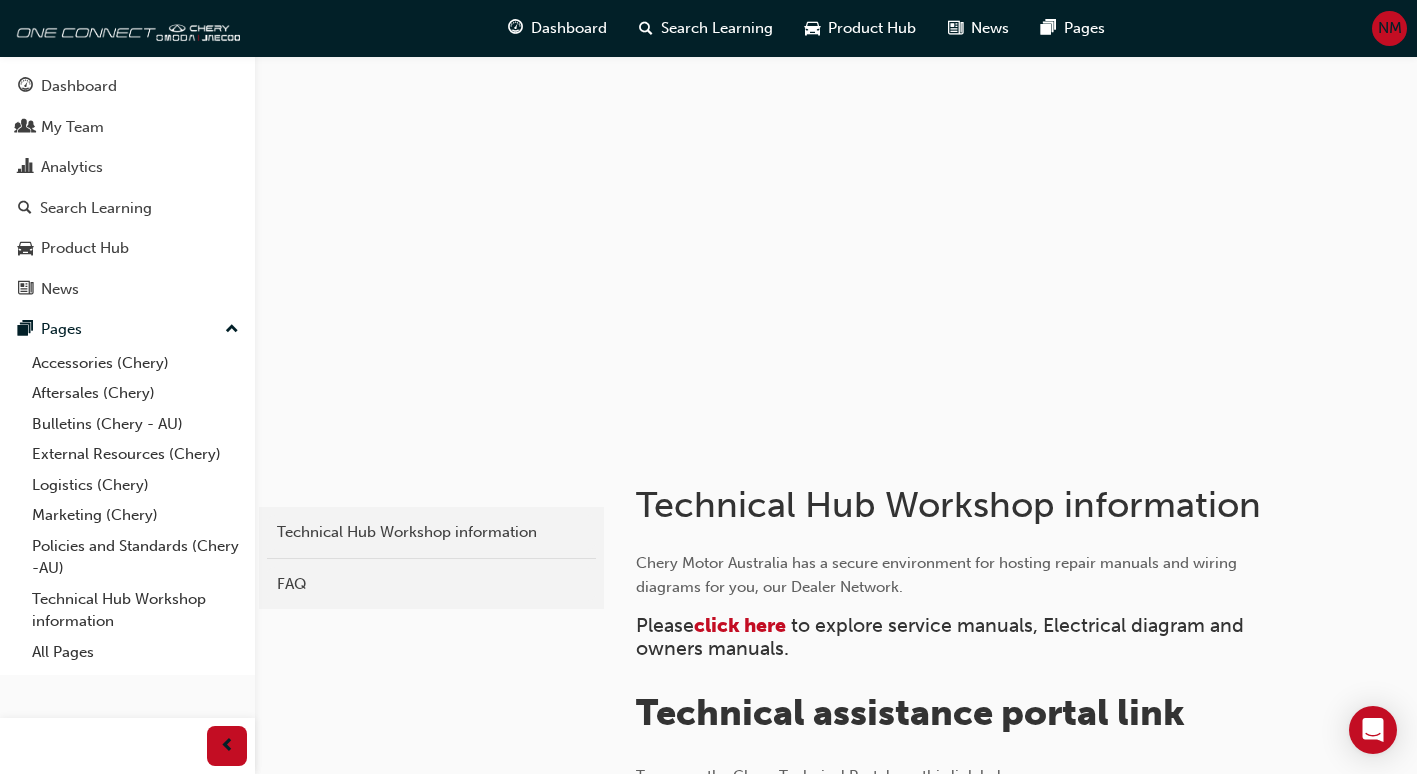 drag, startPoint x: 598, startPoint y: 545, endPoint x: 705, endPoint y: 544, distance: 107.00467 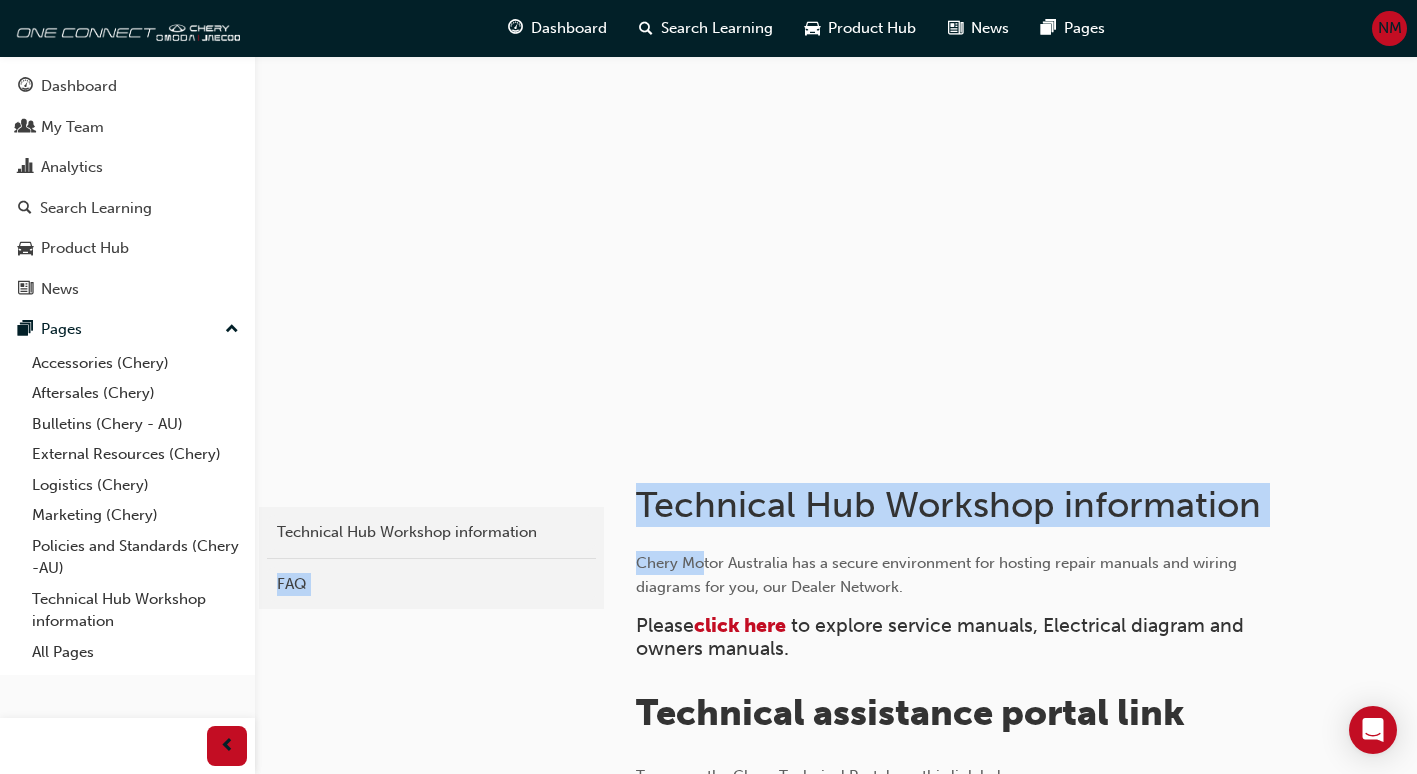 drag, startPoint x: 705, startPoint y: 544, endPoint x: 909, endPoint y: 517, distance: 205.779 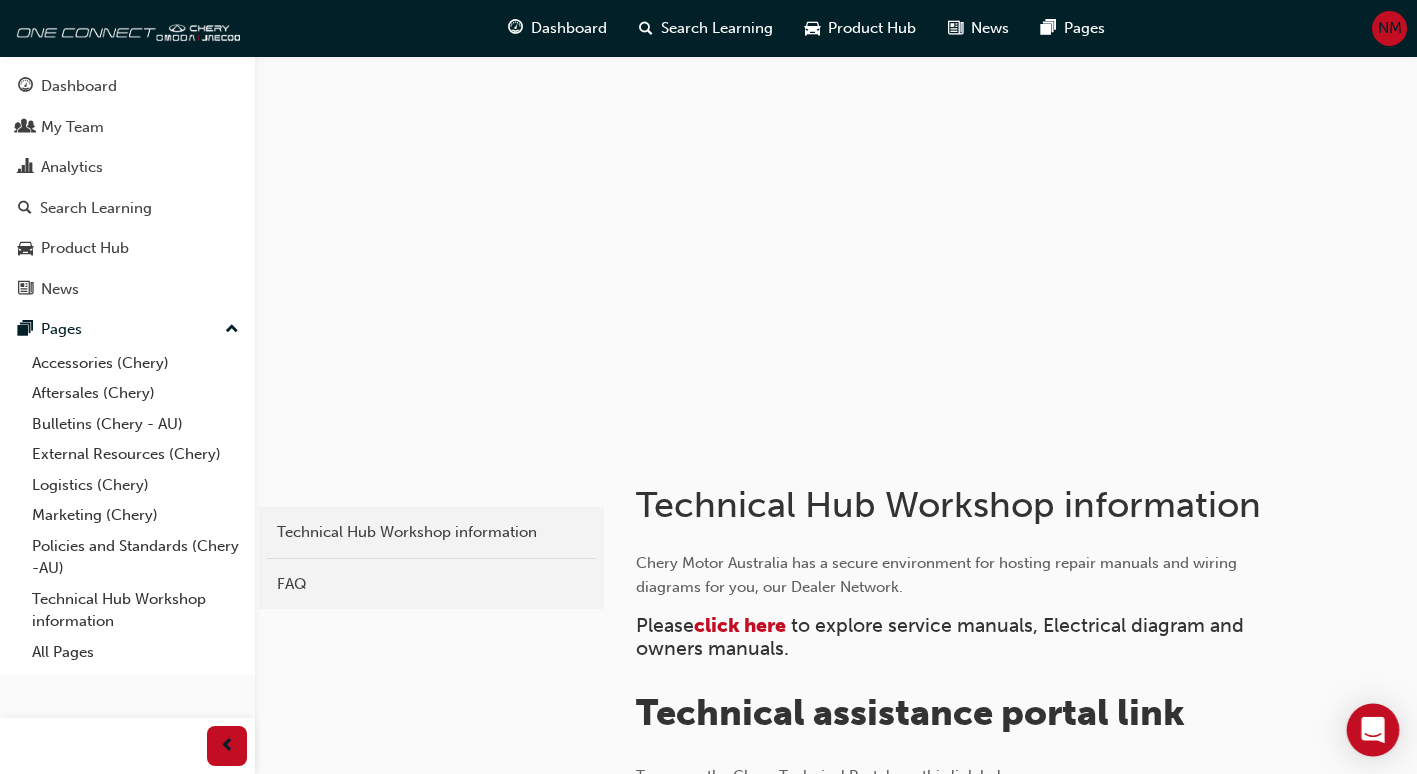 click at bounding box center [1373, 730] 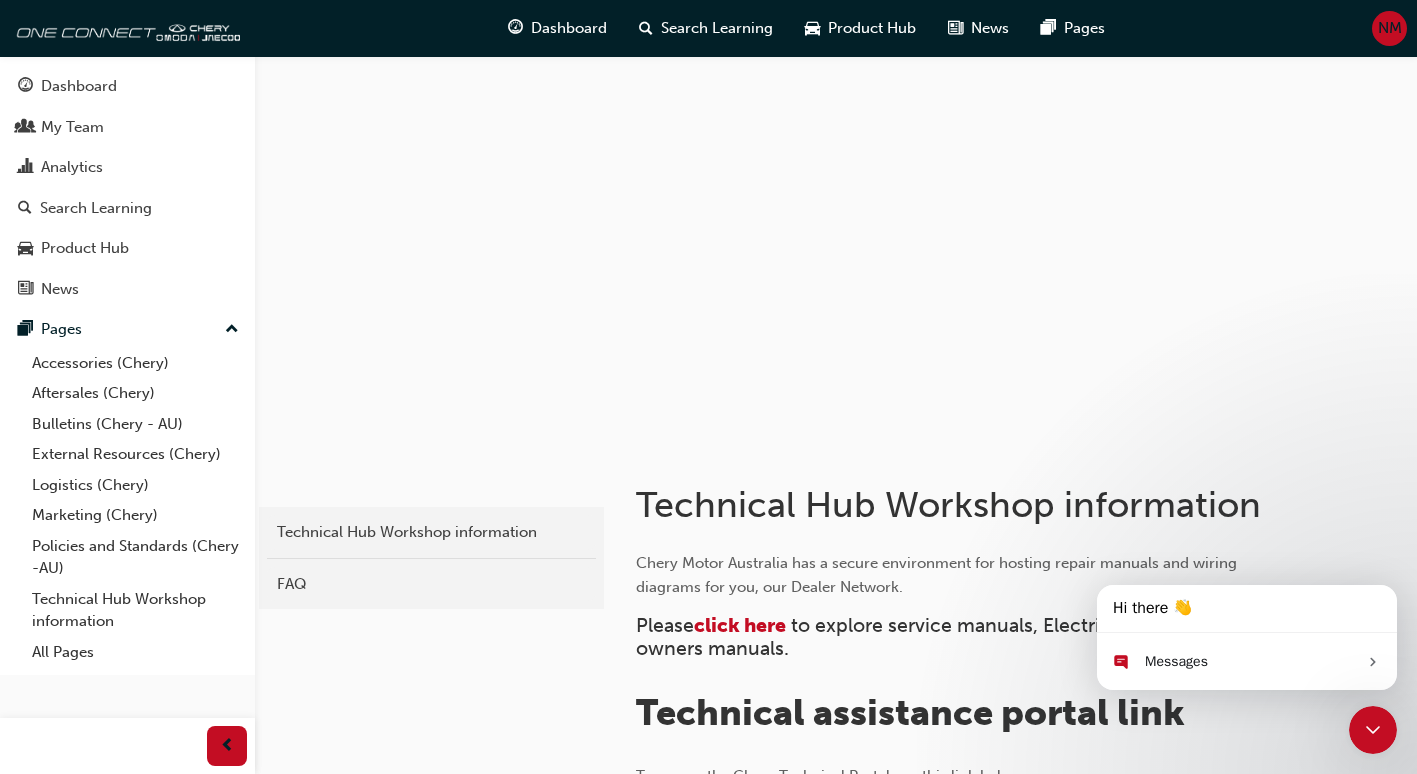 scroll, scrollTop: 0, scrollLeft: 0, axis: both 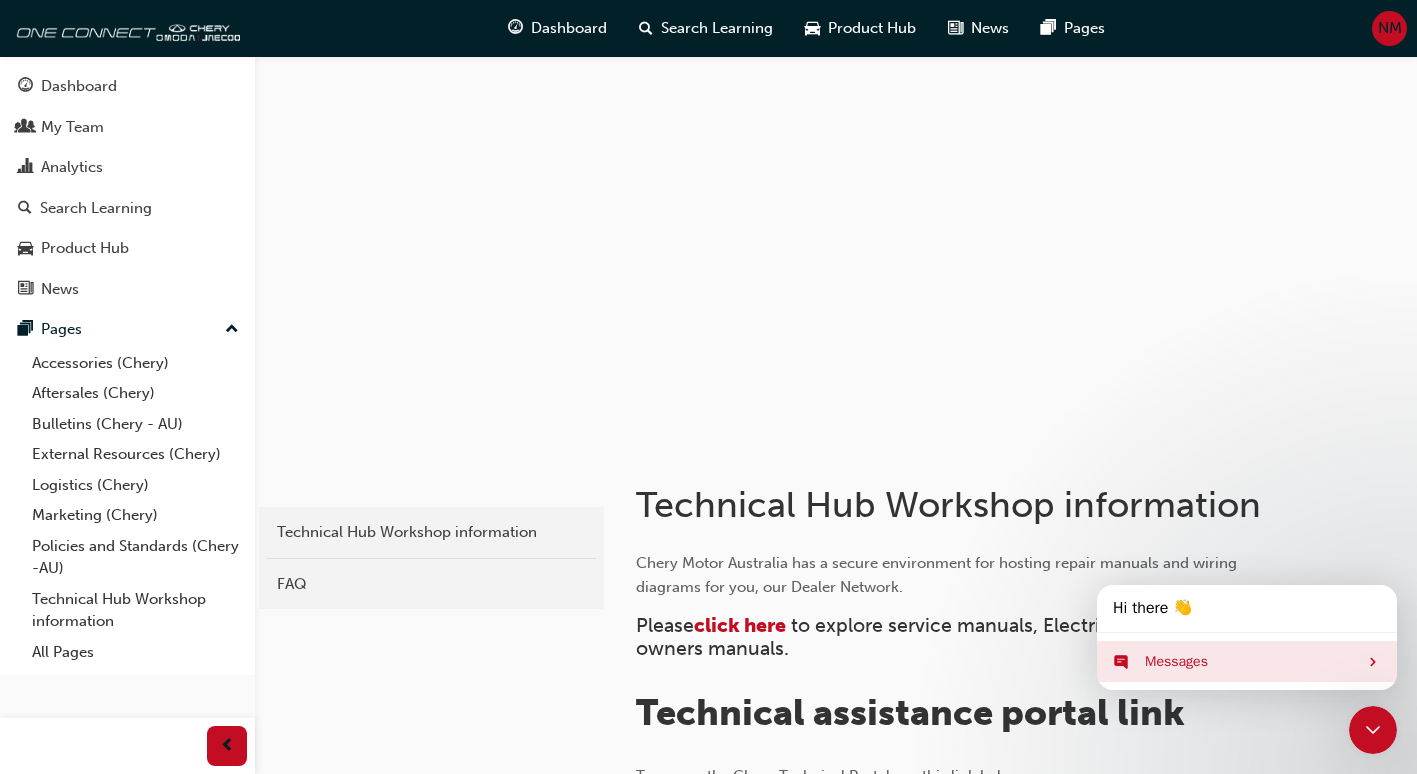 click on "Messages" at bounding box center (1251, 661) 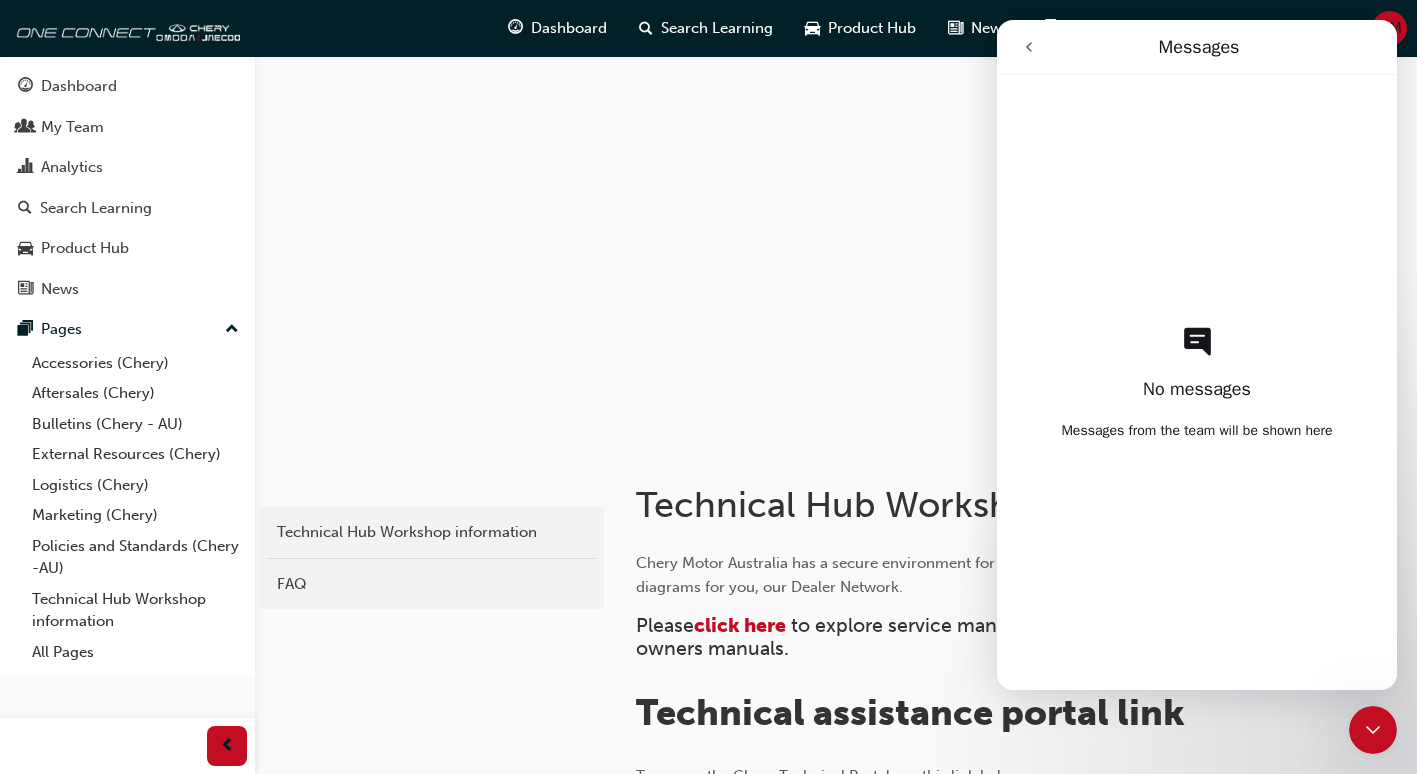 click 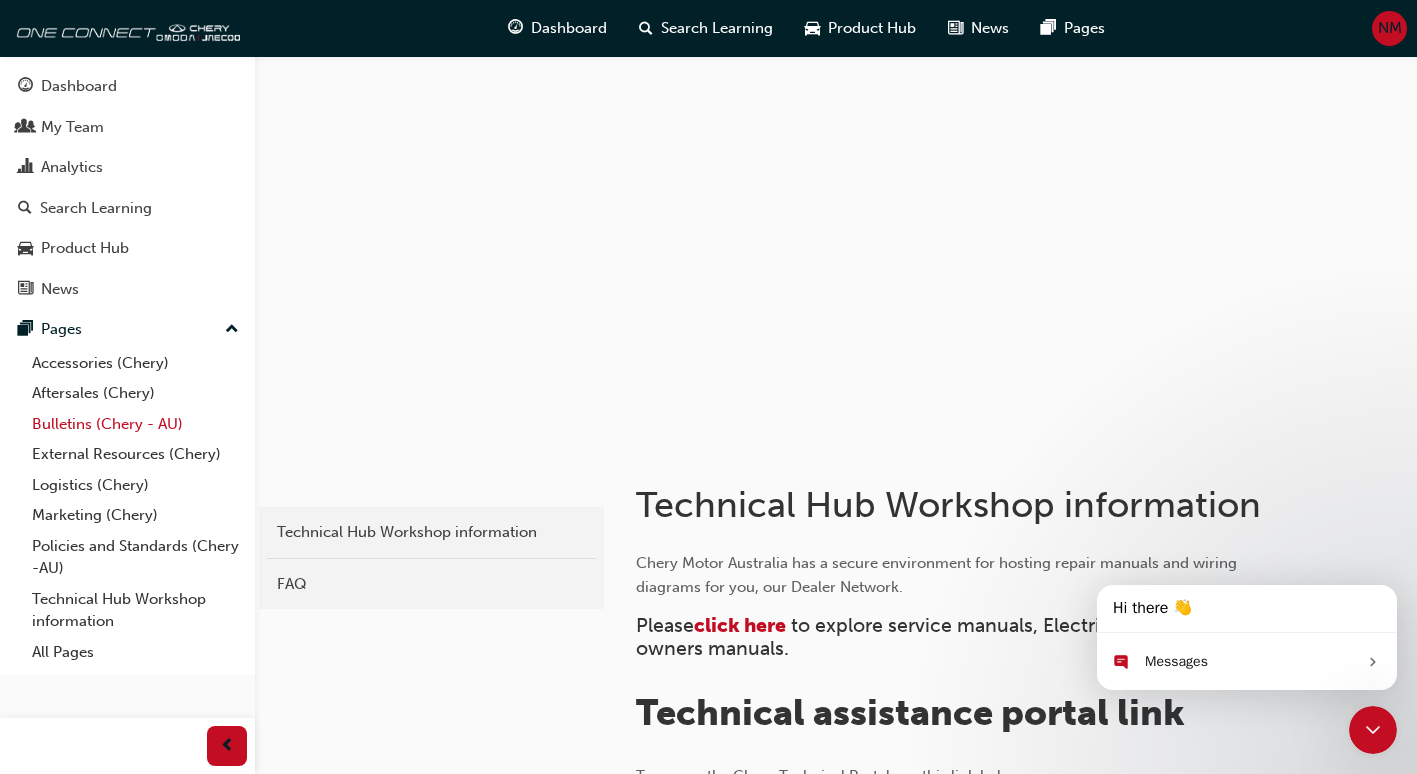 click on "Bulletins (Chery - AU)" at bounding box center [135, 424] 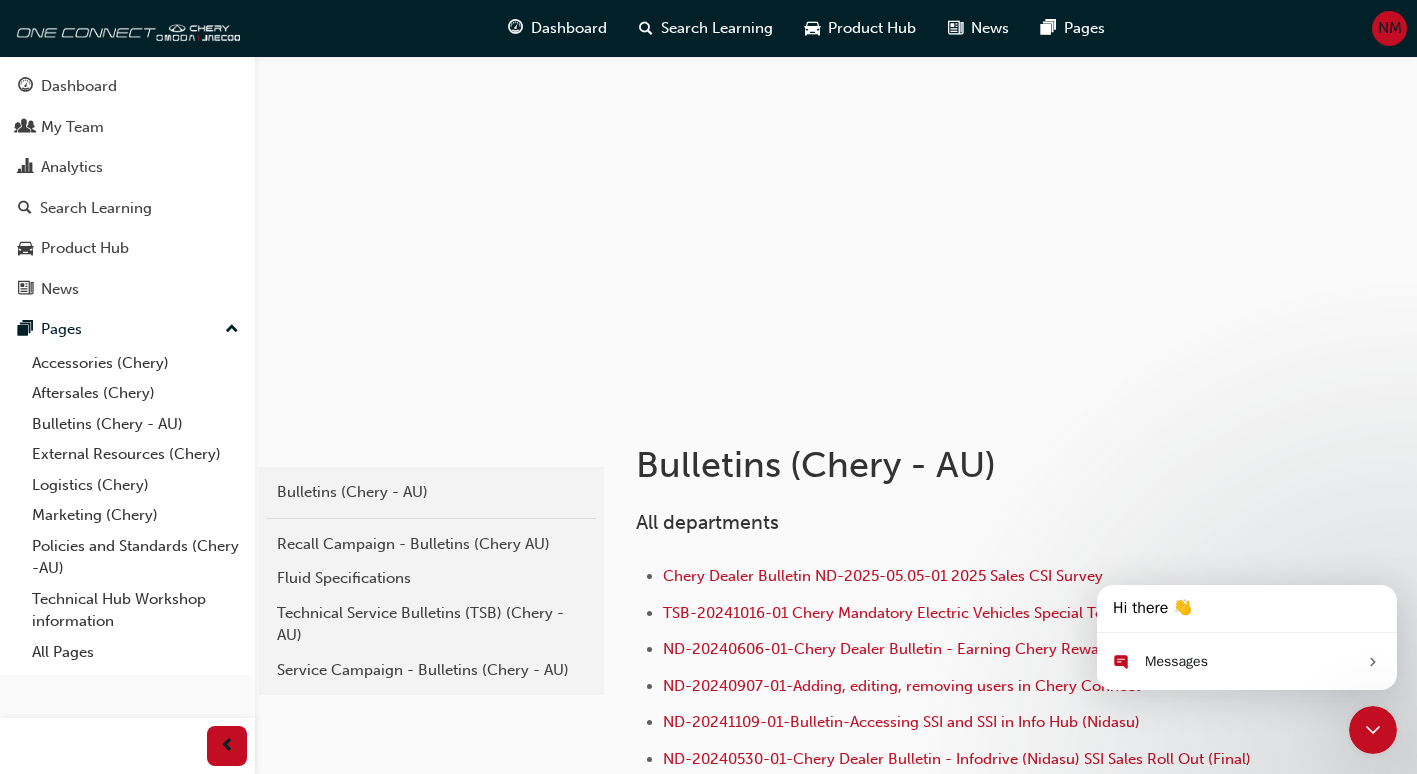 scroll, scrollTop: 80, scrollLeft: 0, axis: vertical 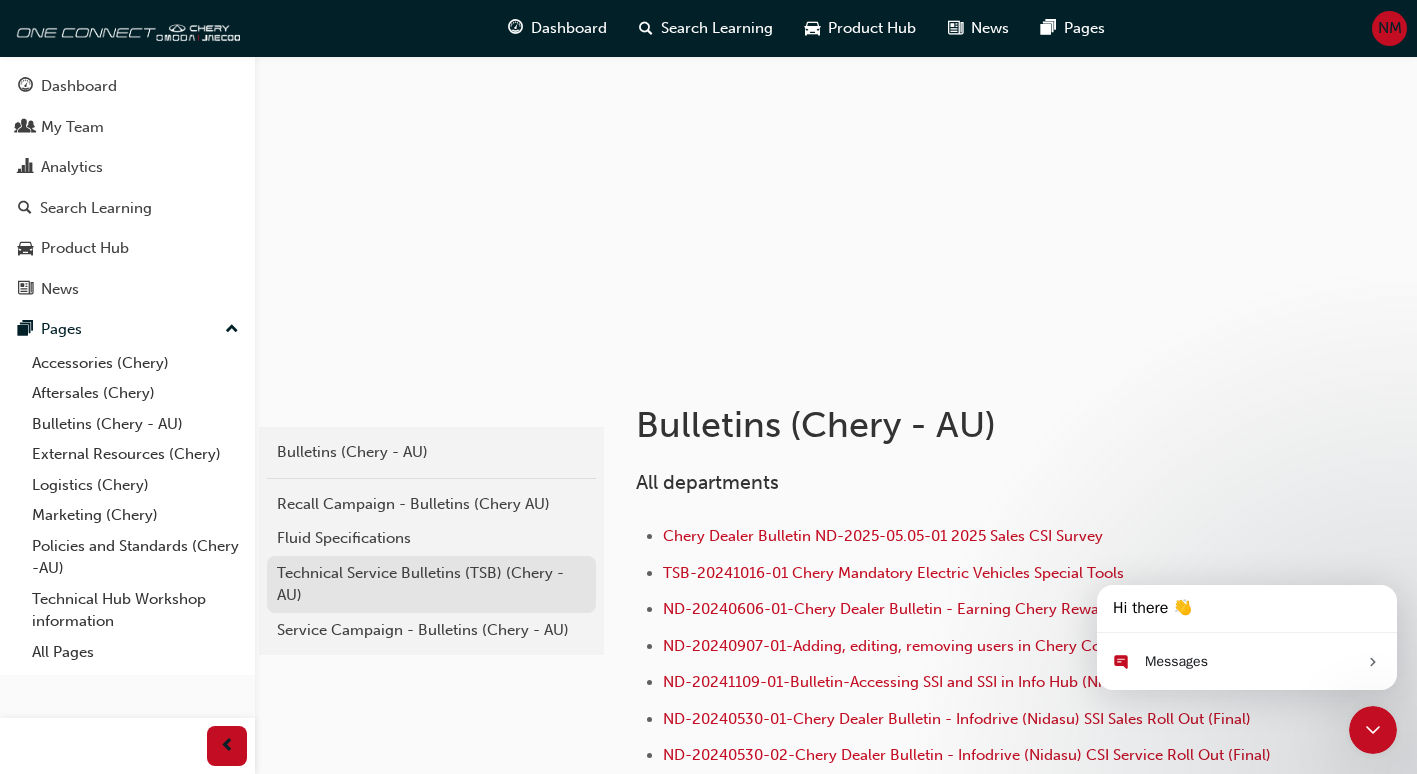 click on "Technical Service Bulletins (TSB) (Chery - AU)" at bounding box center [431, 584] 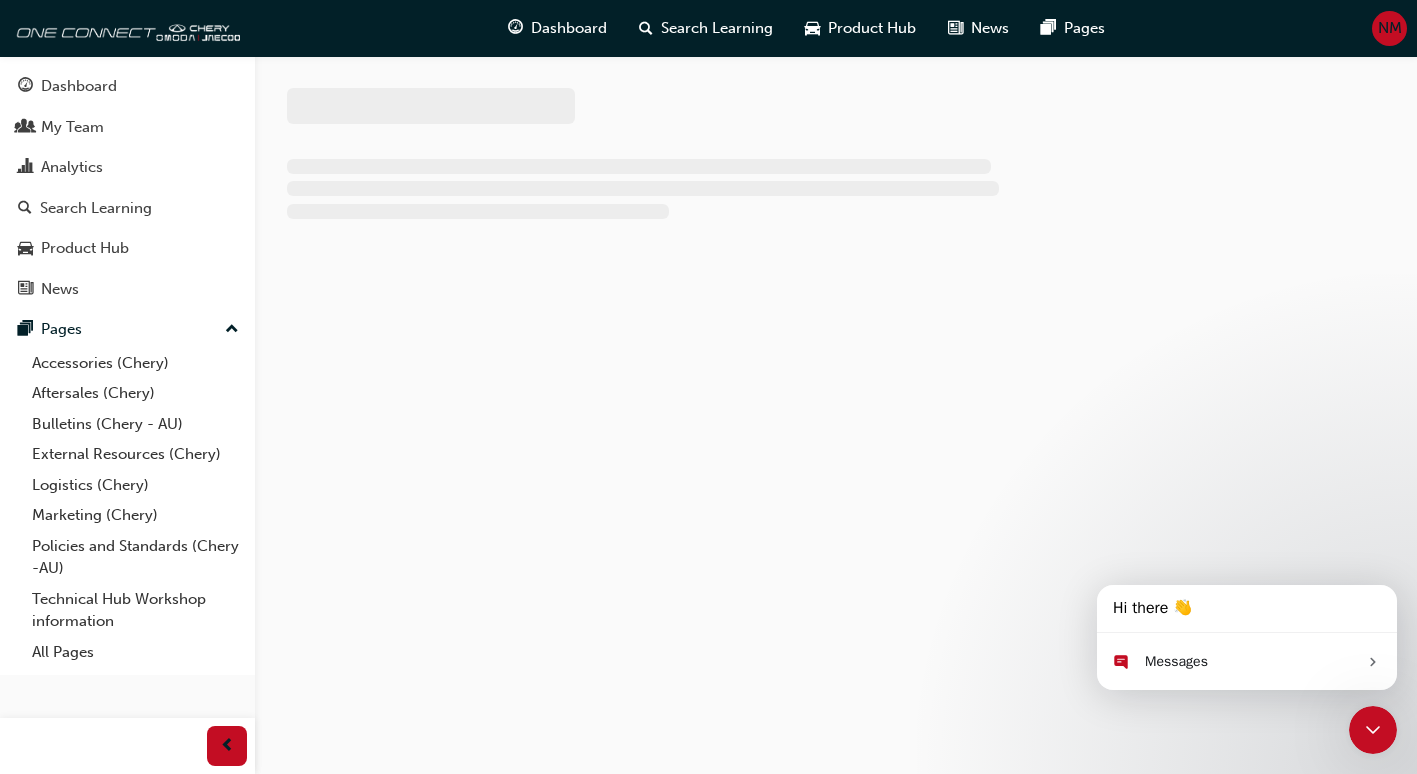 scroll, scrollTop: 0, scrollLeft: 0, axis: both 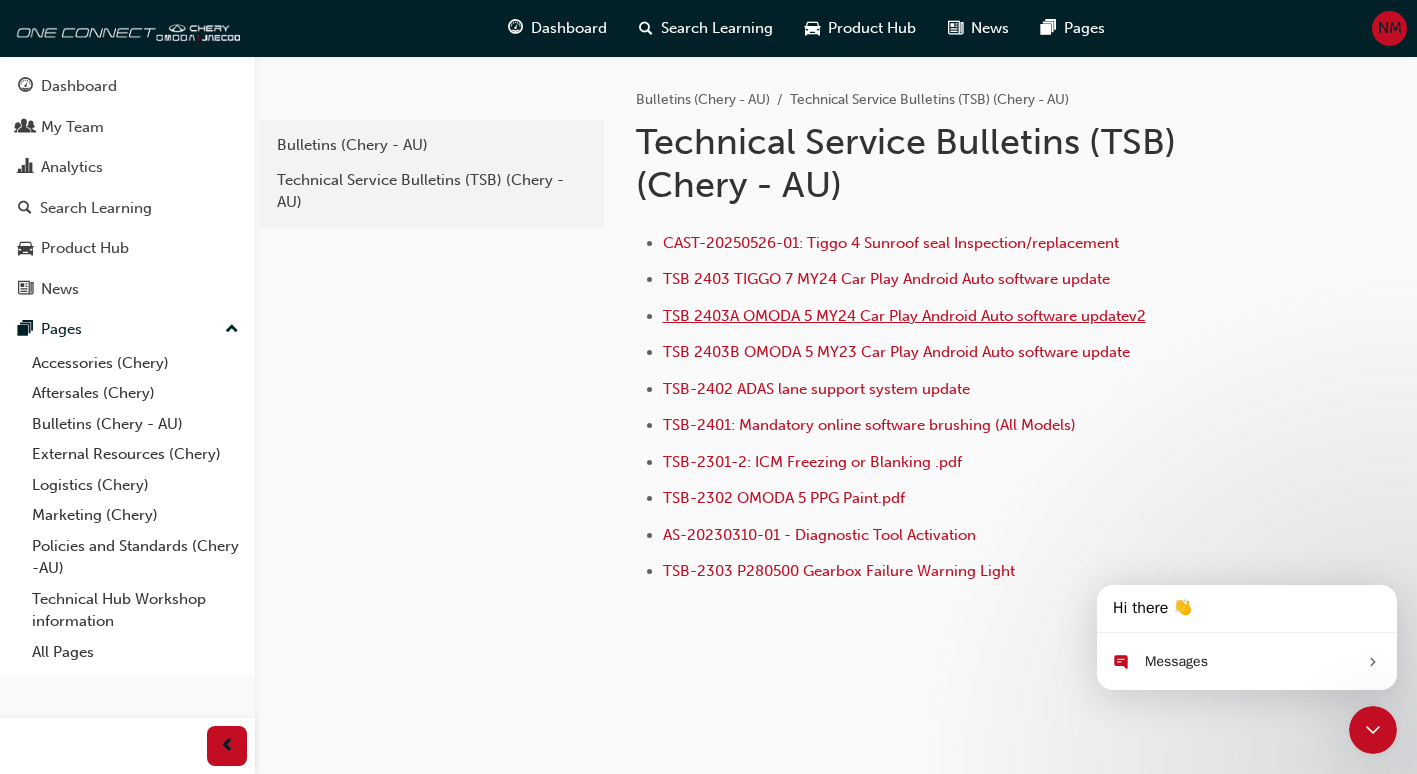 click on "TSB 2403A OMODA 5 MY24 Car Play Android Auto software updatev2" at bounding box center [904, 316] 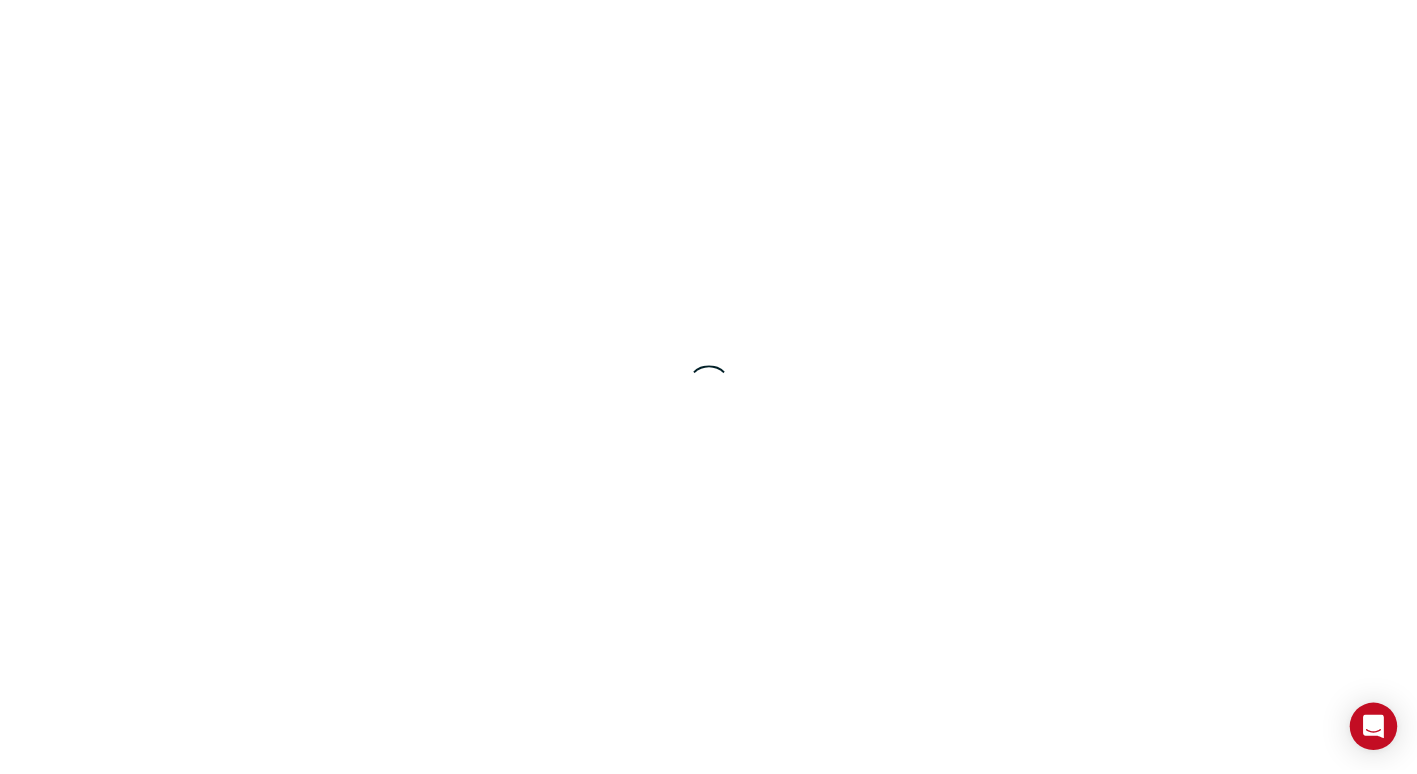 scroll, scrollTop: 0, scrollLeft: 0, axis: both 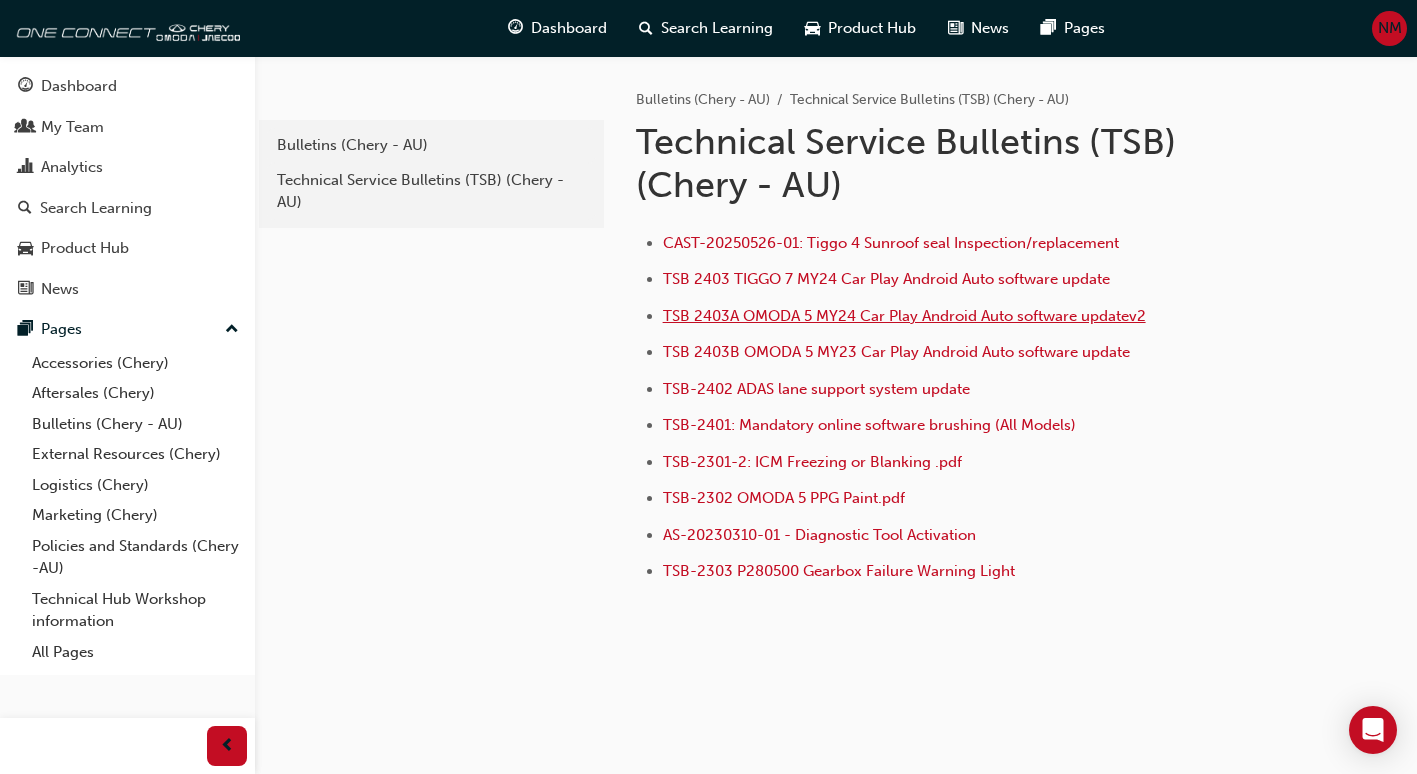 click on "TSB 2403A OMODA 5 MY24 Car Play Android Auto software updatev2" at bounding box center (904, 316) 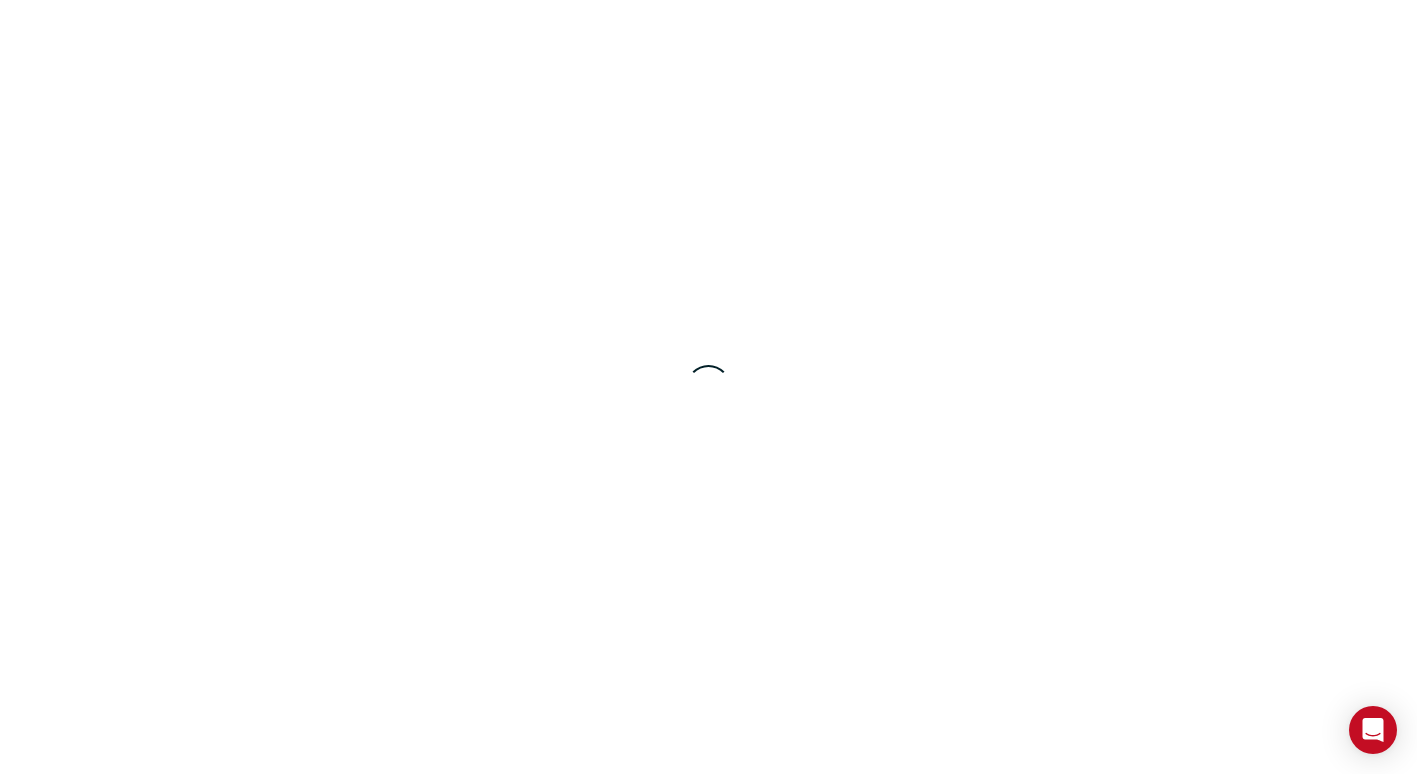 scroll, scrollTop: 0, scrollLeft: 0, axis: both 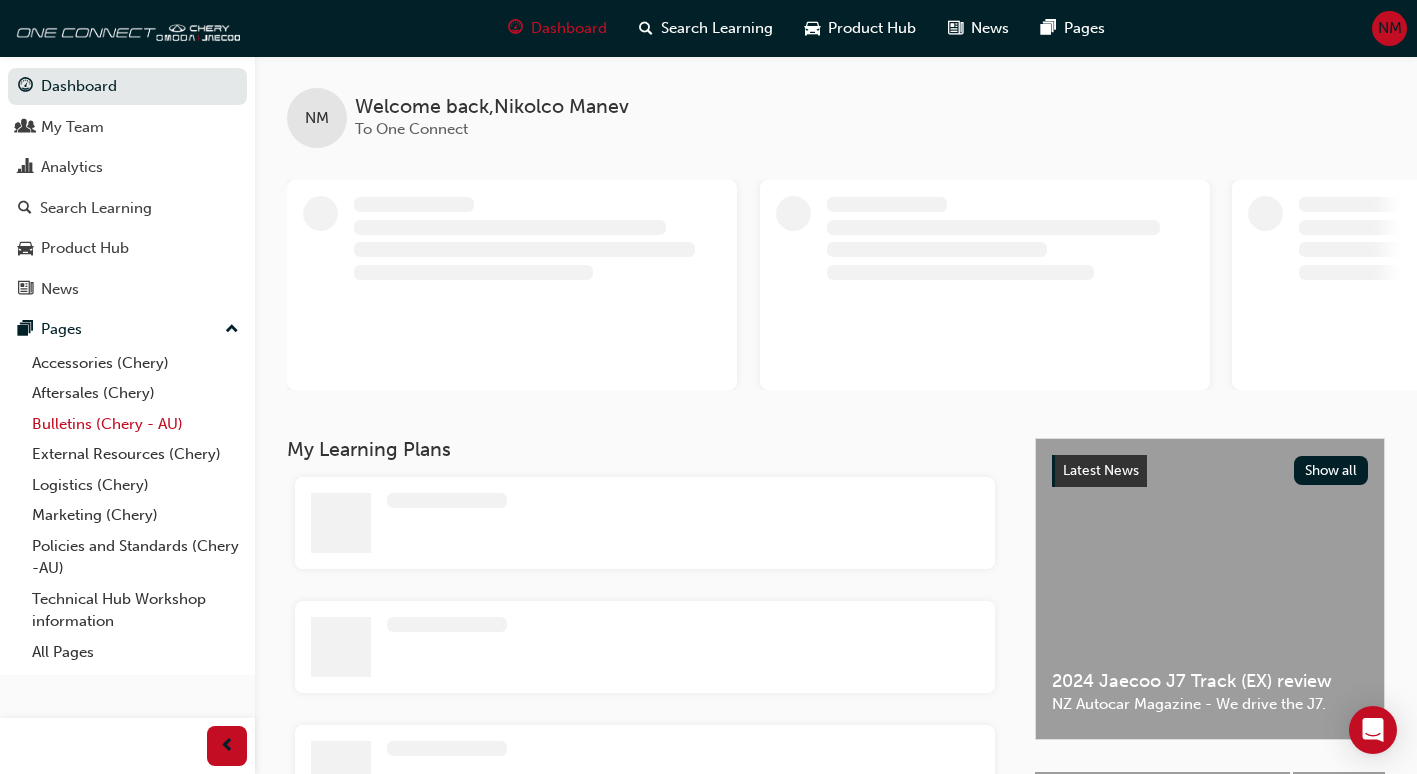 click on "Bulletins (Chery - AU)" at bounding box center [135, 424] 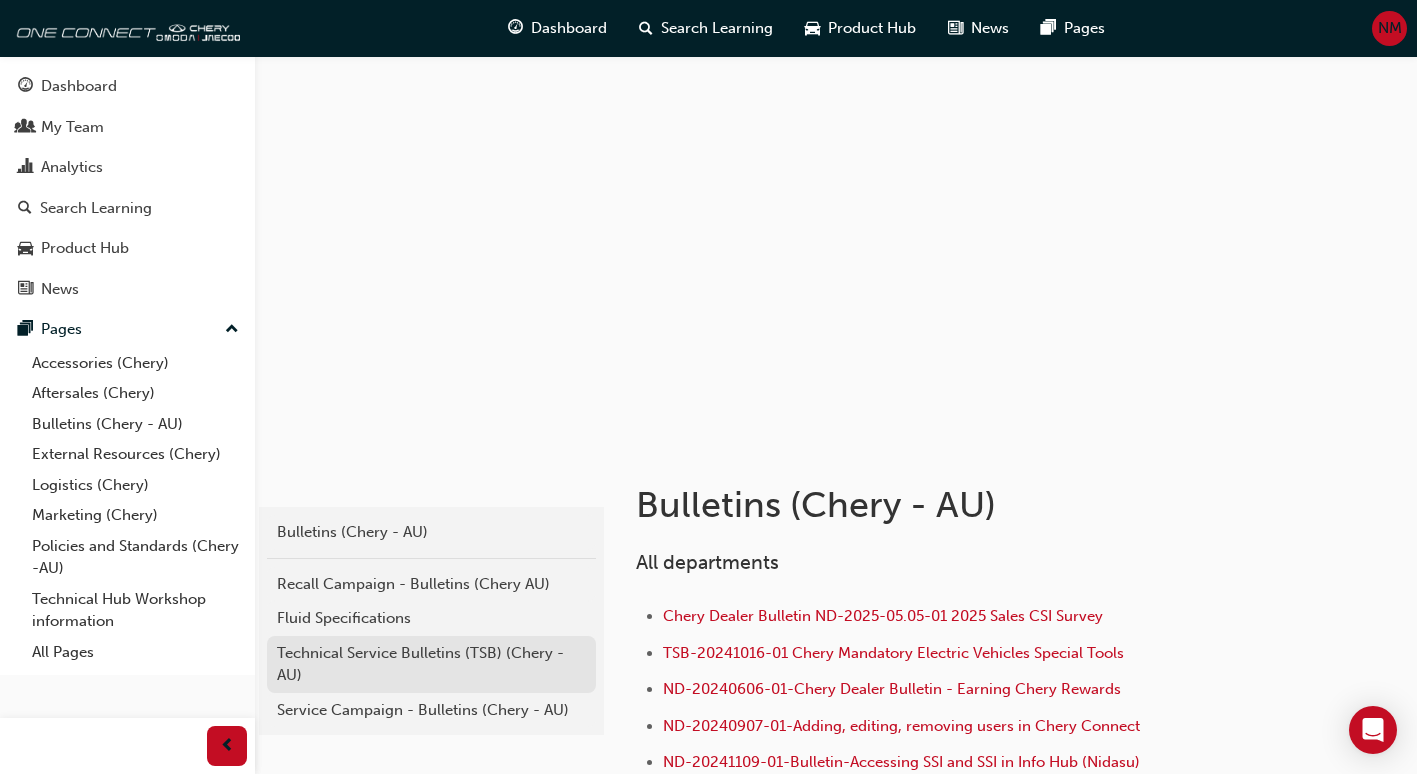 click on "Technical Service Bulletins (TSB) (Chery - AU)" at bounding box center [431, 664] 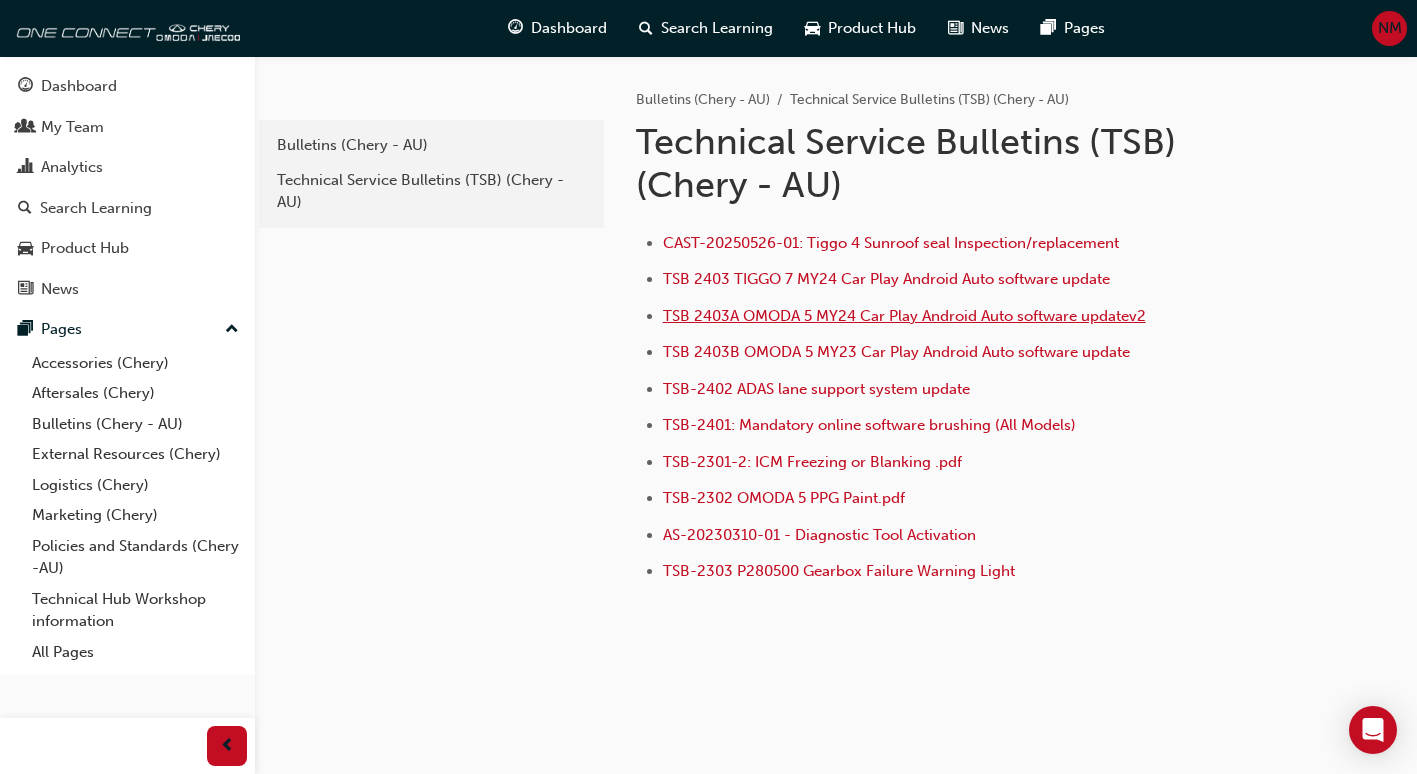 click on "TSB 2403A OMODA 5 MY24 Car Play Android Auto software updatev2" at bounding box center [904, 316] 